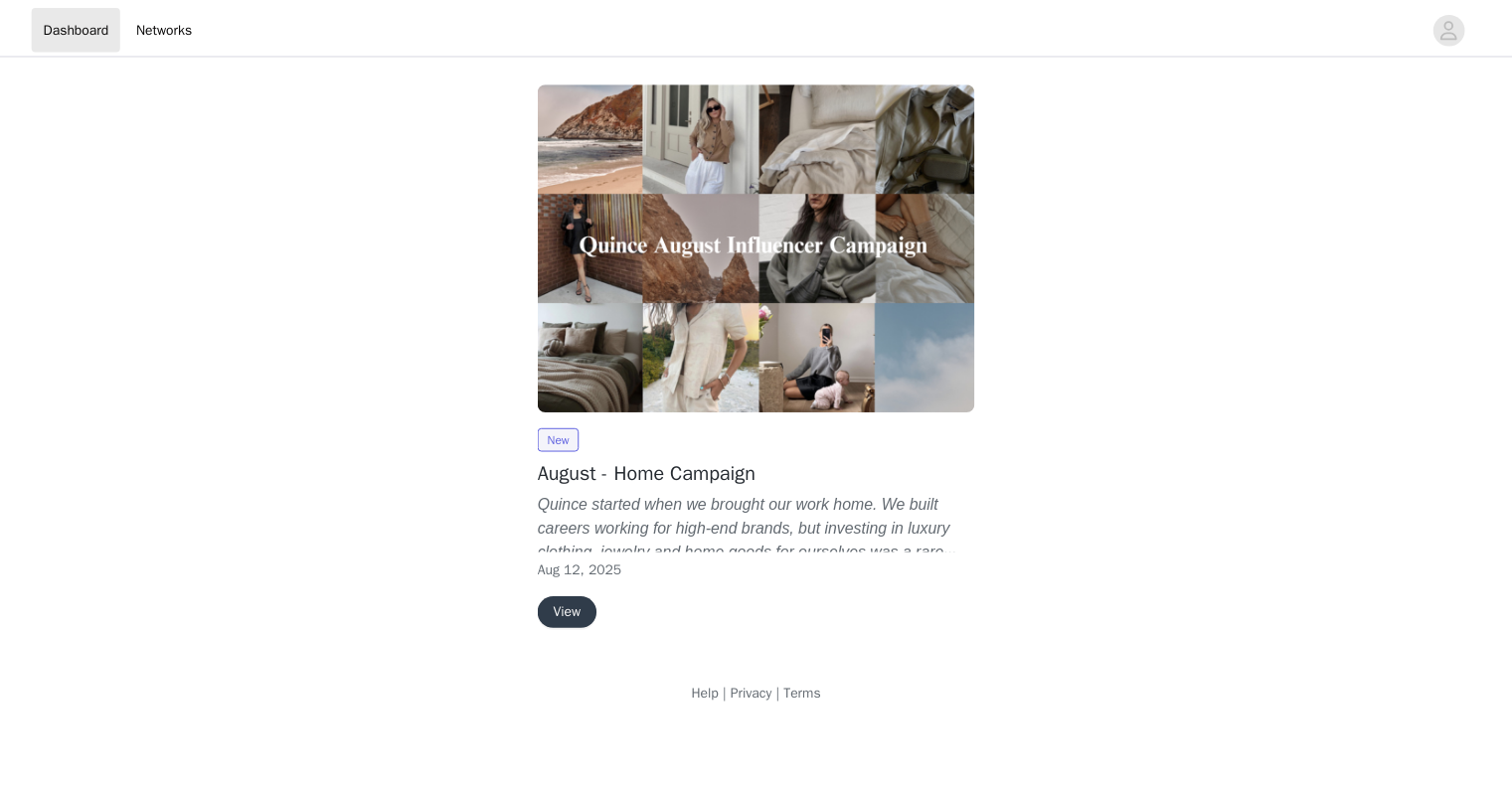 scroll, scrollTop: 0, scrollLeft: 0, axis: both 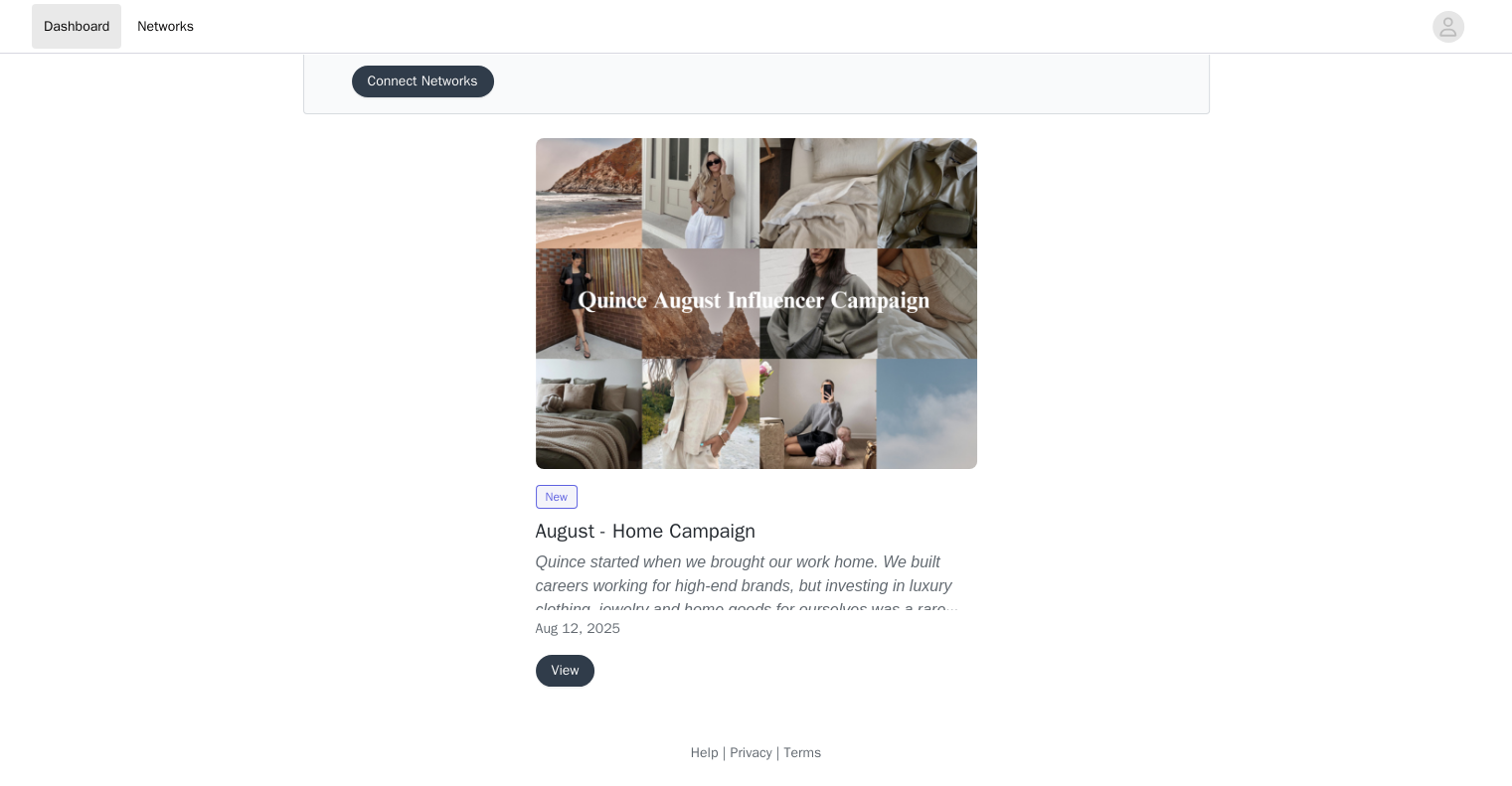 click on "View" at bounding box center (566, 671) 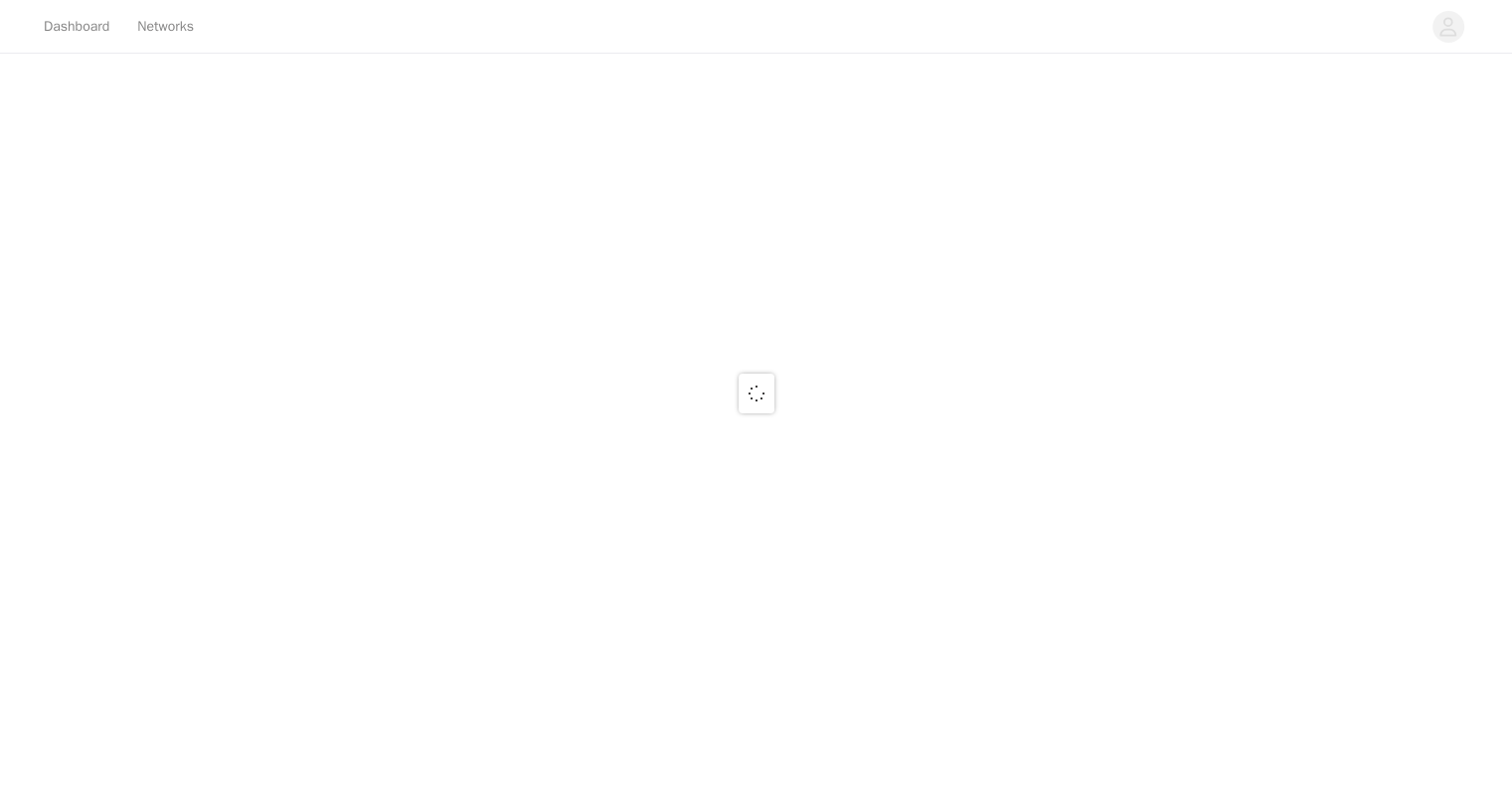 scroll, scrollTop: 0, scrollLeft: 0, axis: both 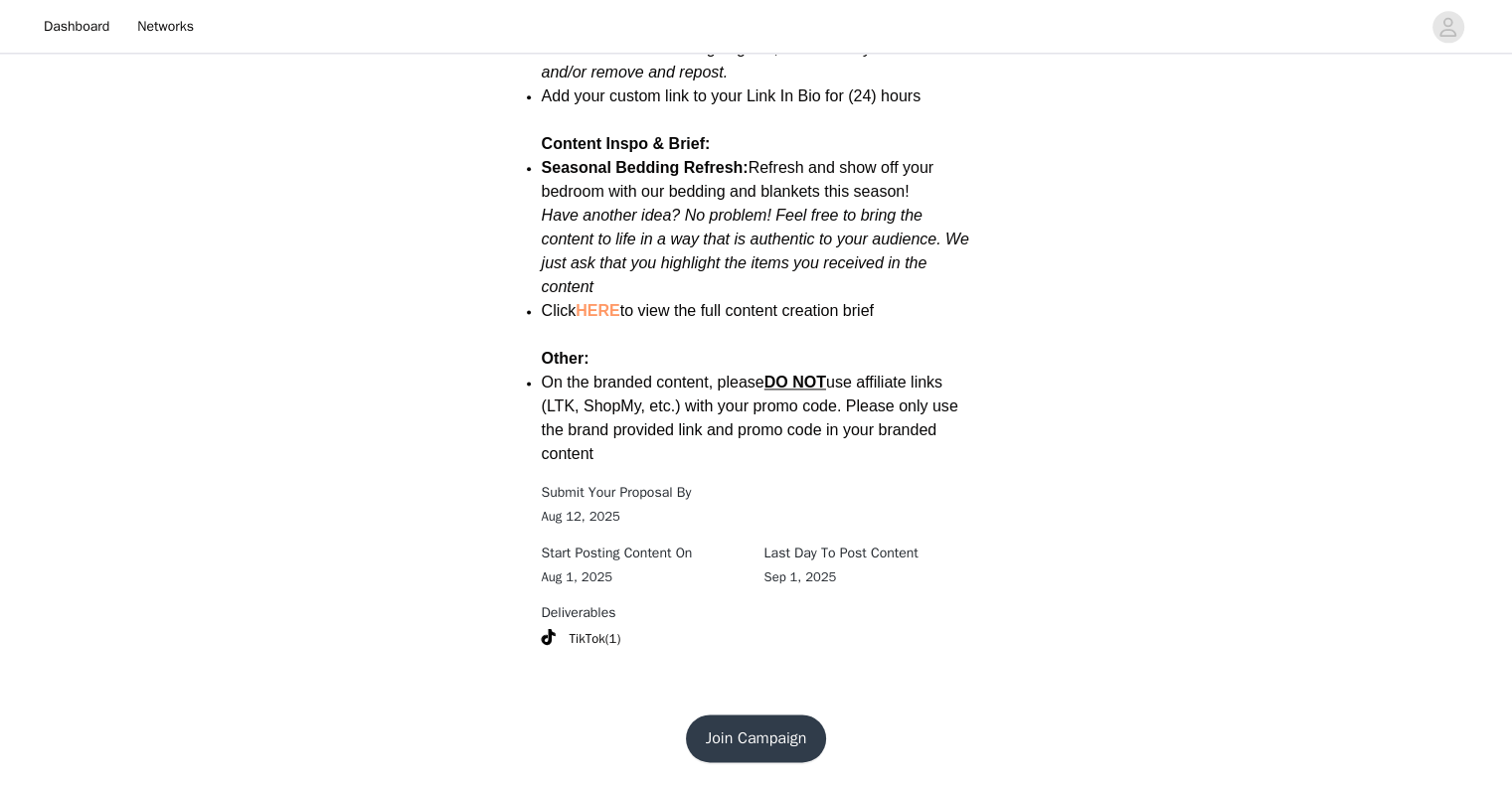 click on "Join Campaign" at bounding box center [756, 738] 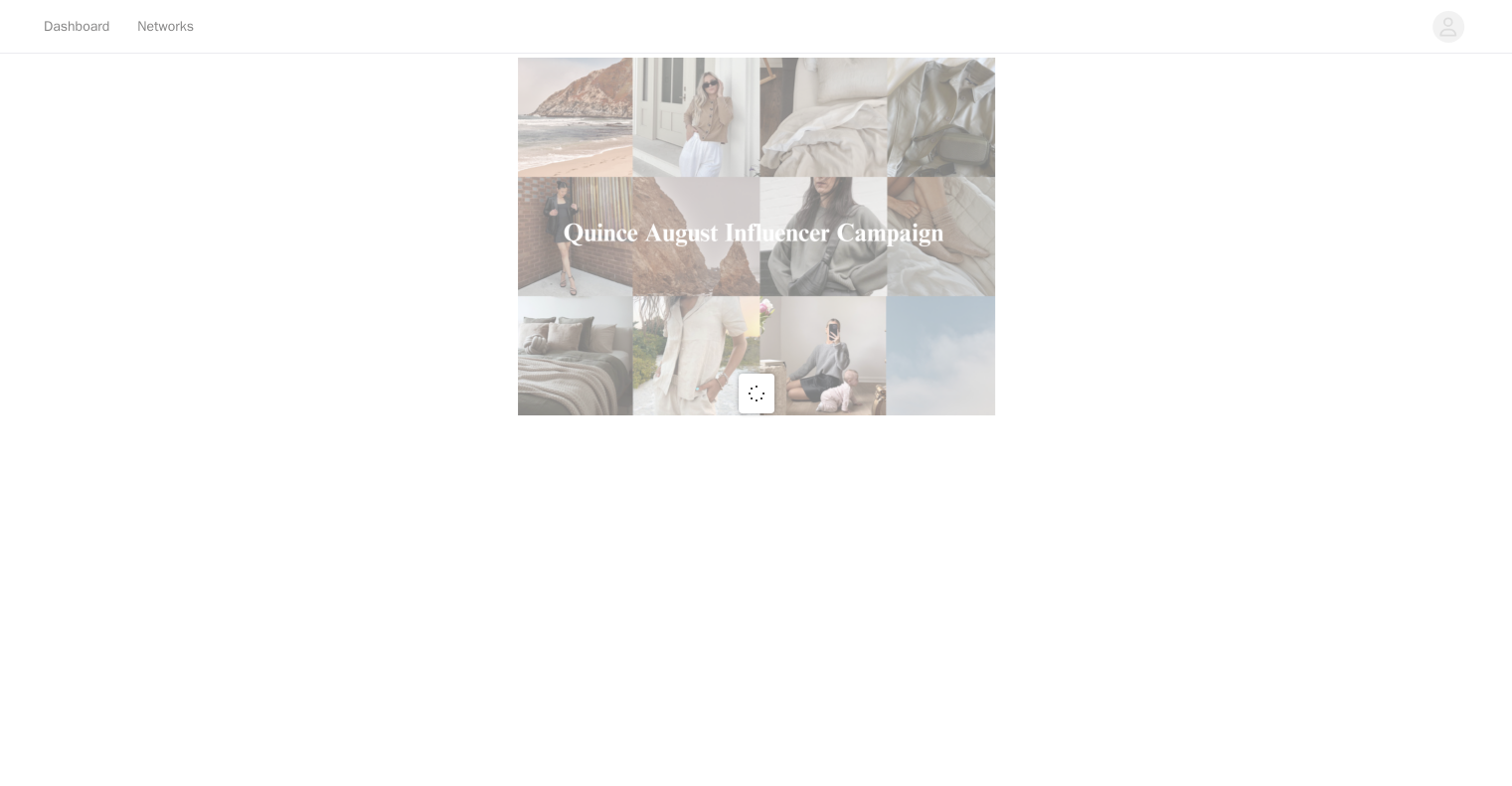scroll, scrollTop: 0, scrollLeft: 0, axis: both 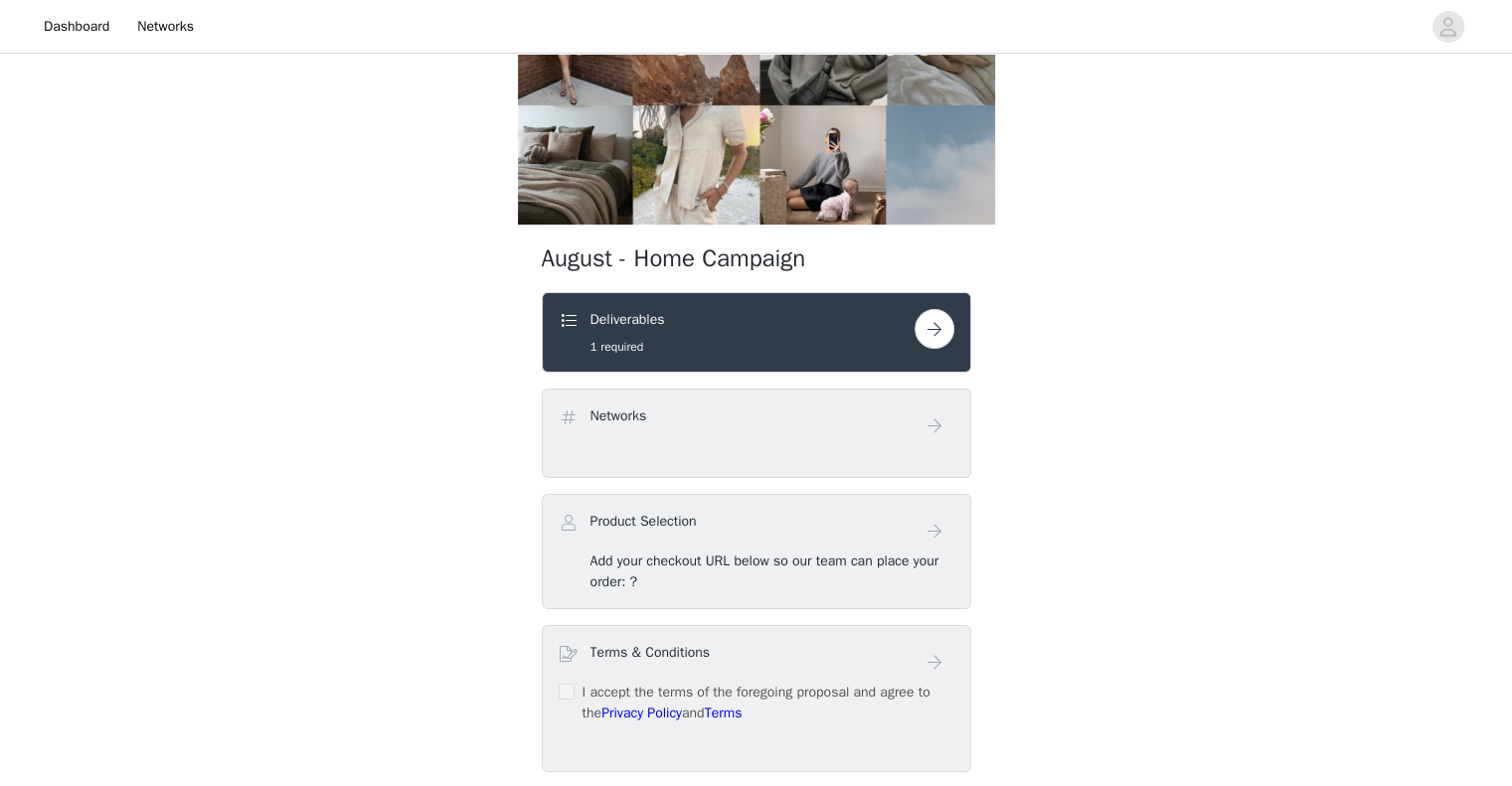 click at bounding box center [934, 329] 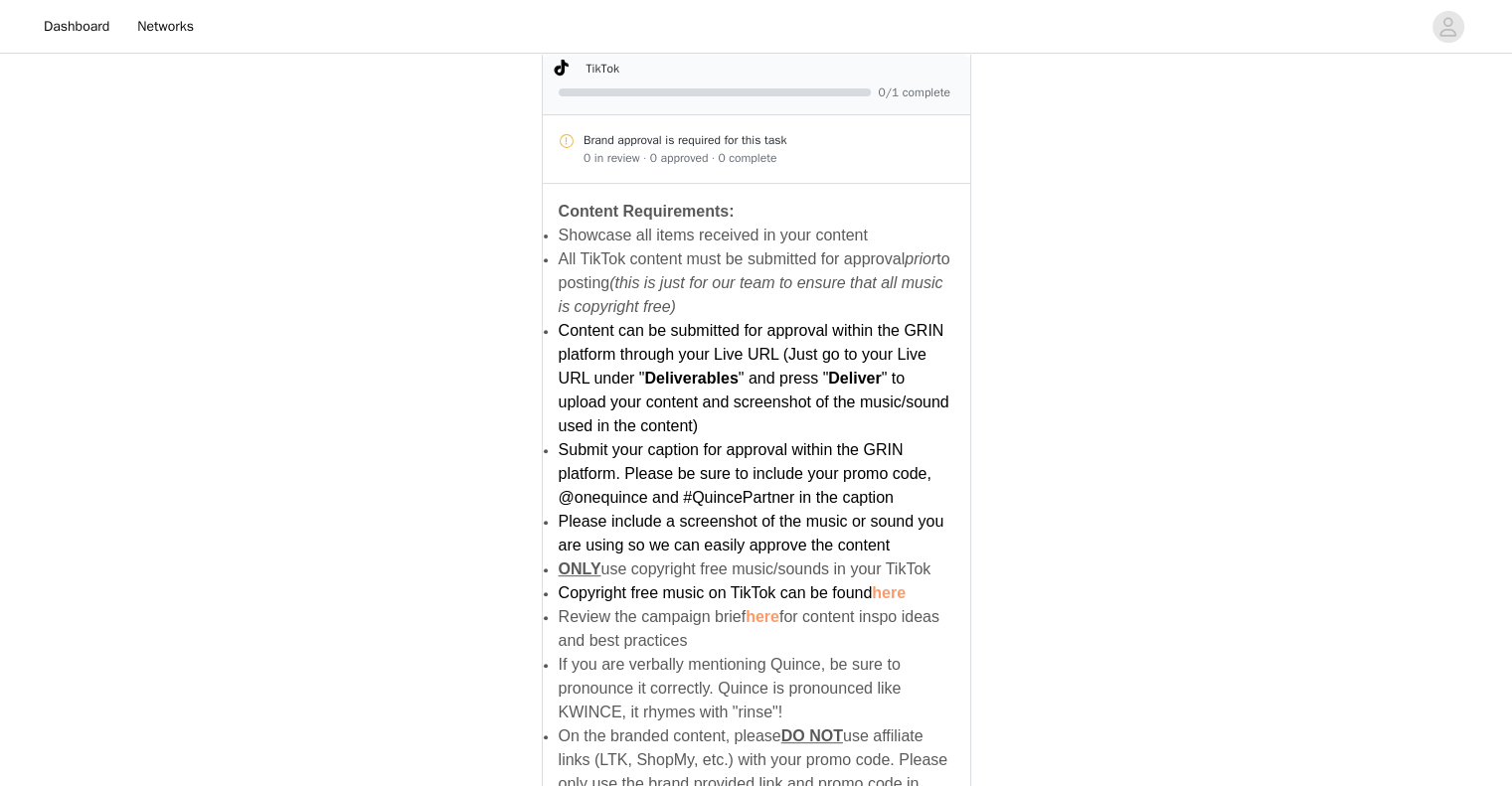 scroll, scrollTop: 1301, scrollLeft: 0, axis: vertical 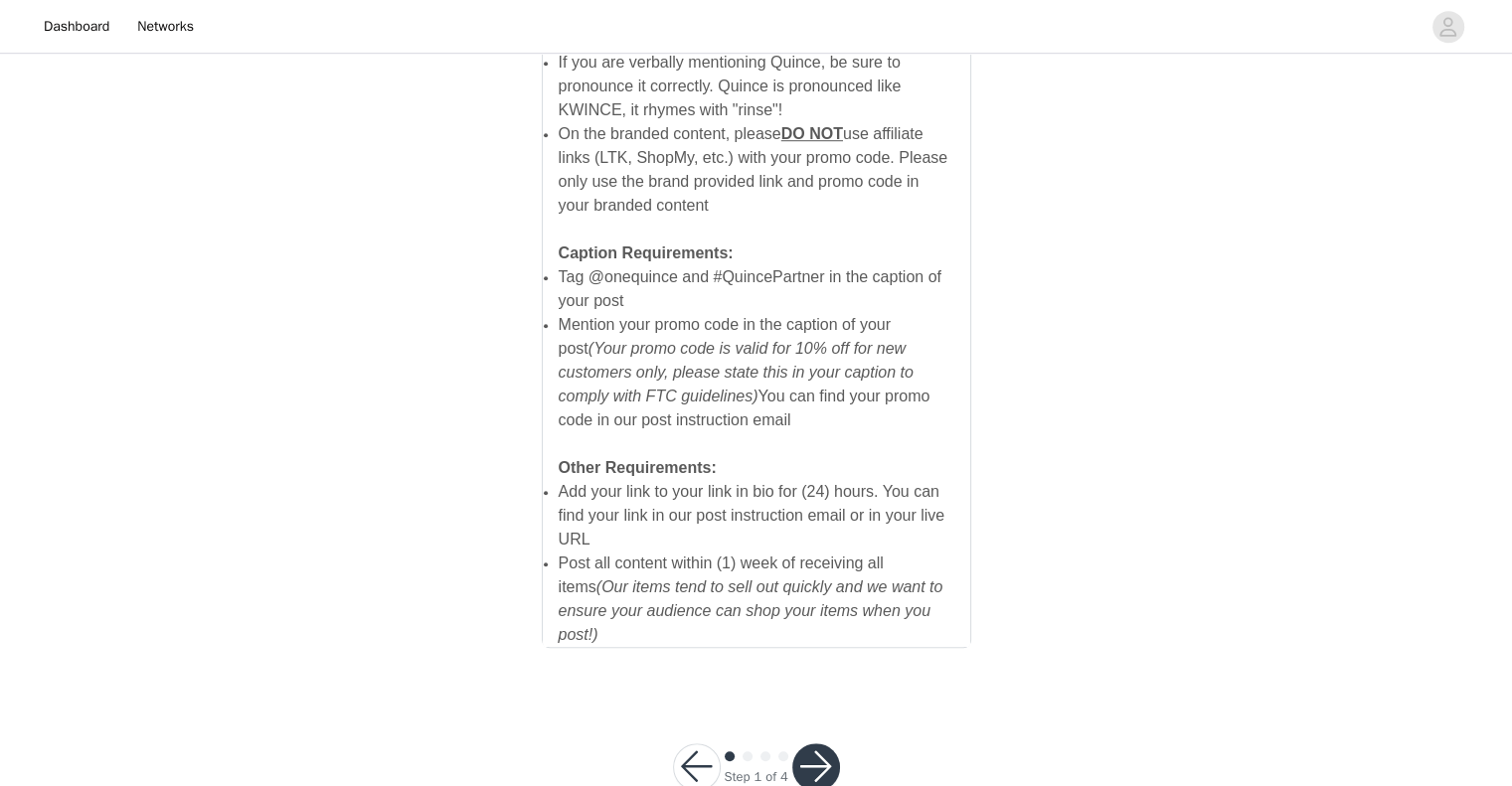 click at bounding box center (697, 767) 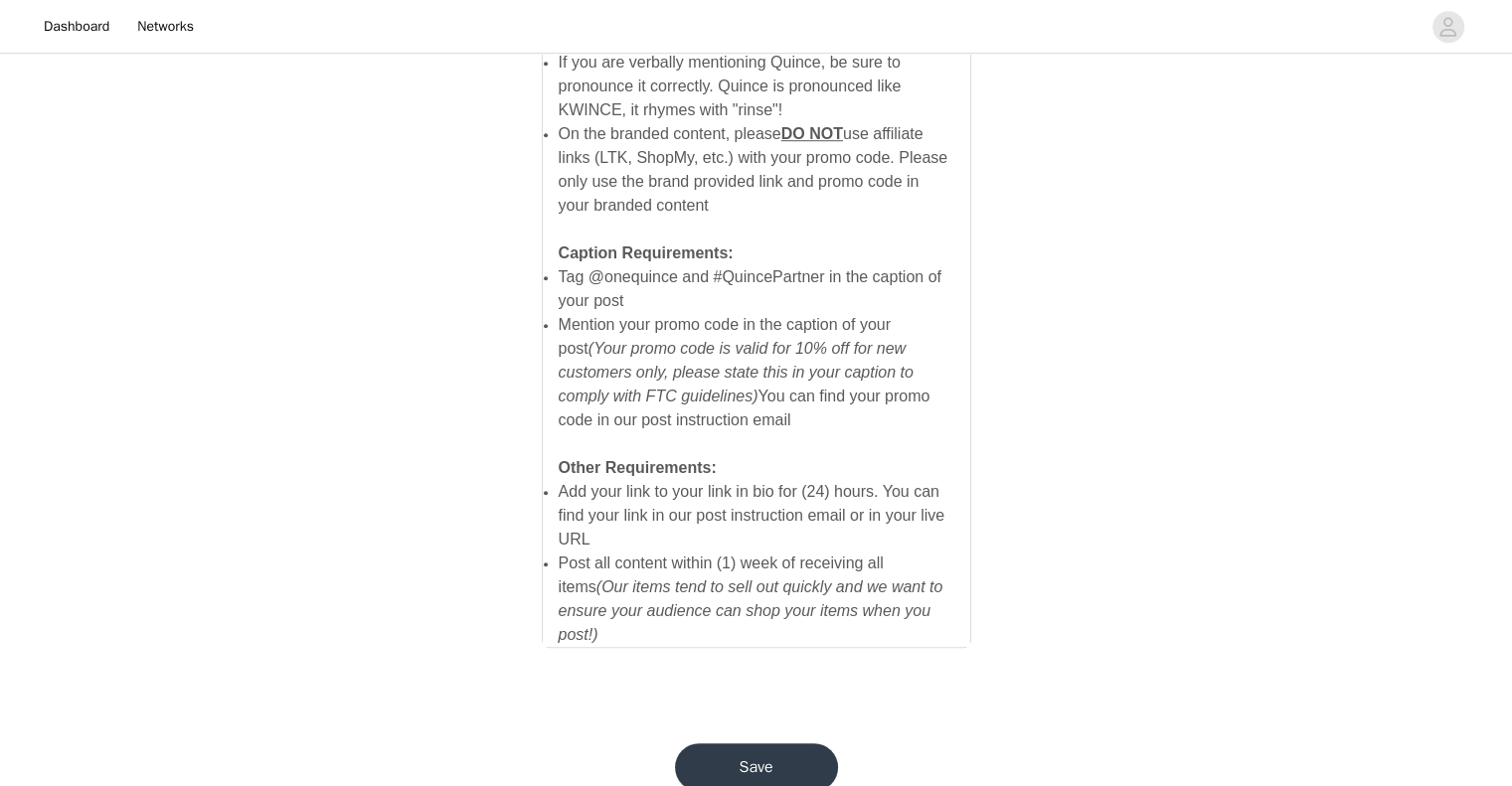 scroll, scrollTop: 0, scrollLeft: 0, axis: both 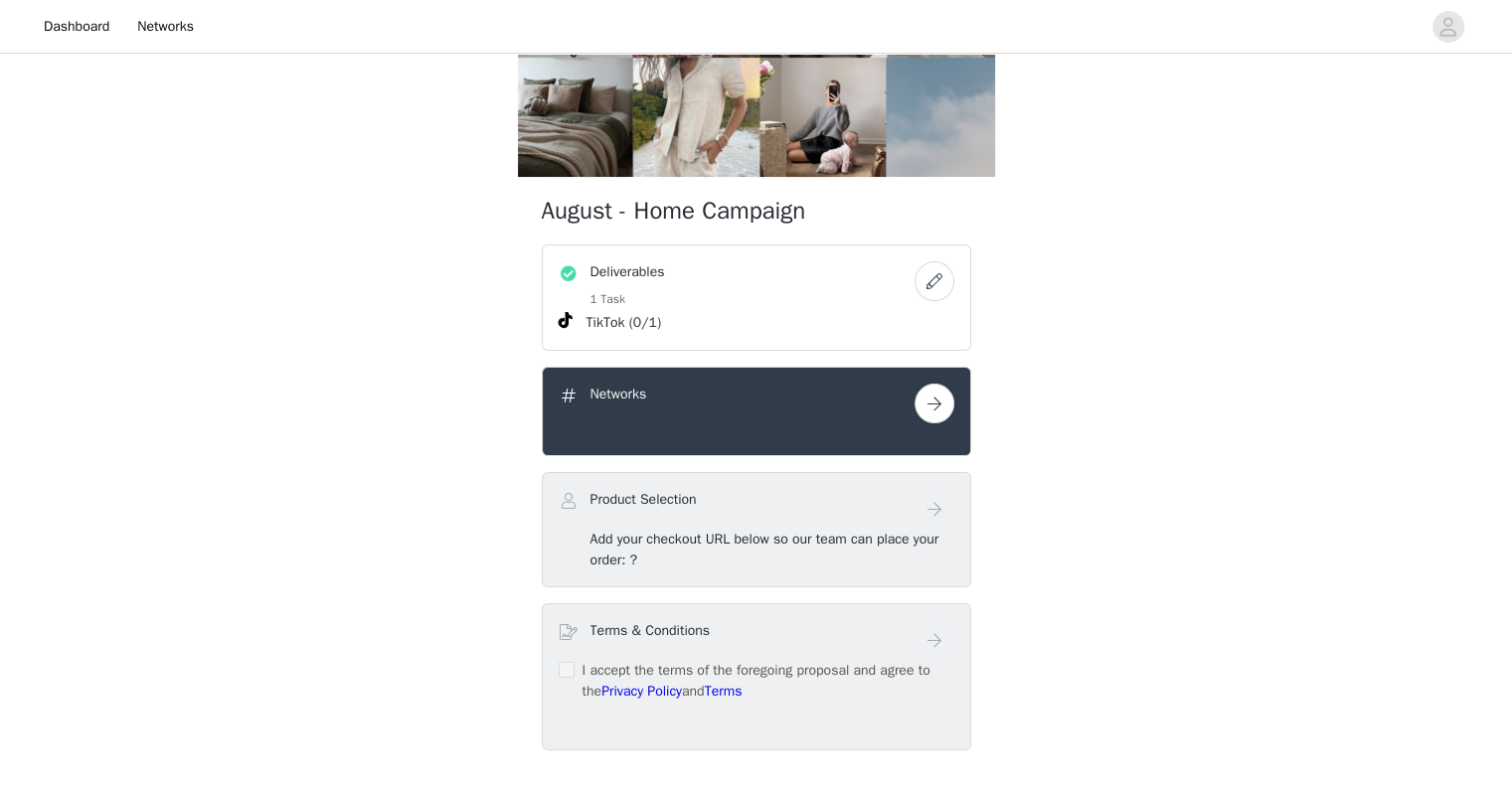 click at bounding box center [934, 403] 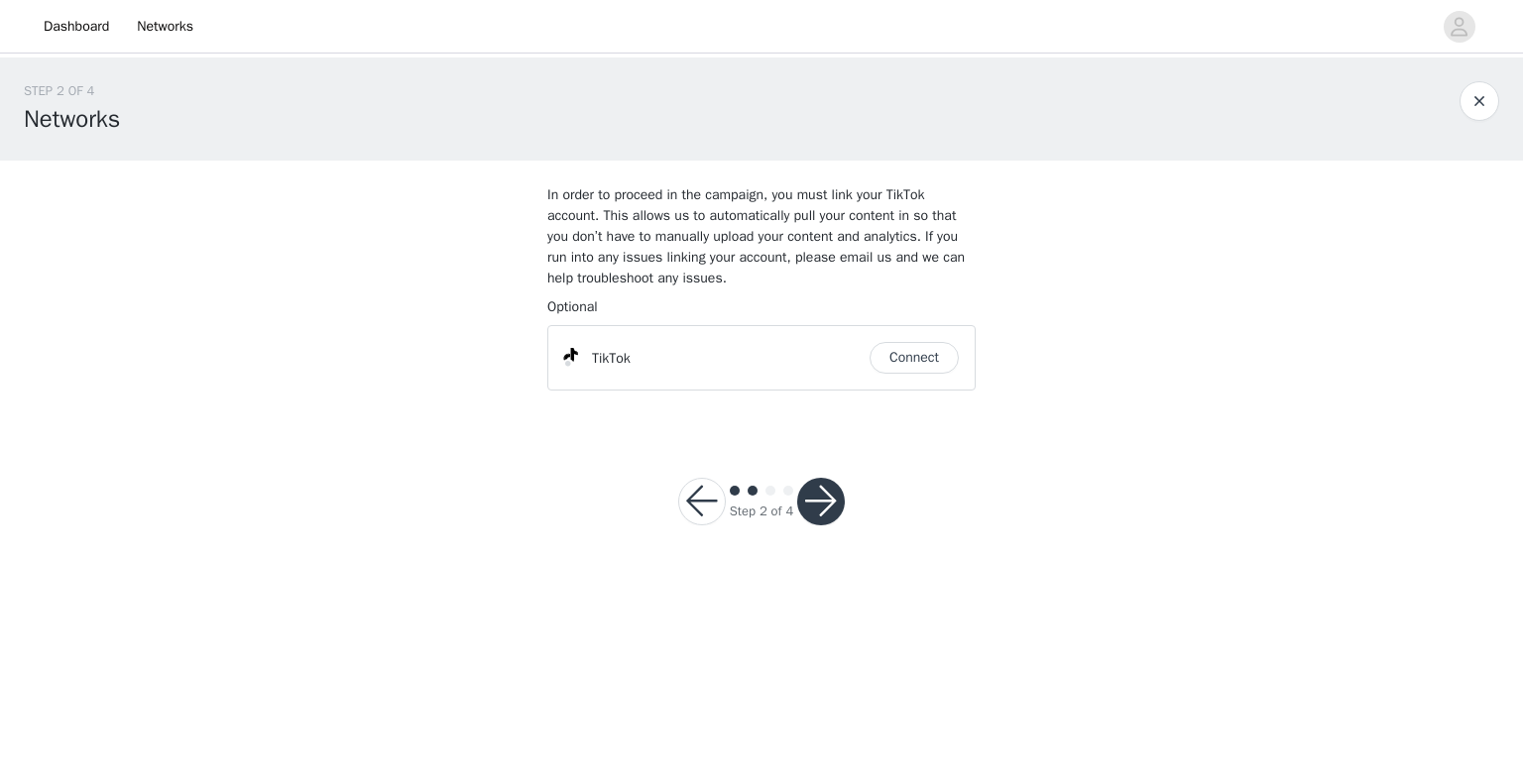 click on "Connect" at bounding box center (914, 358) 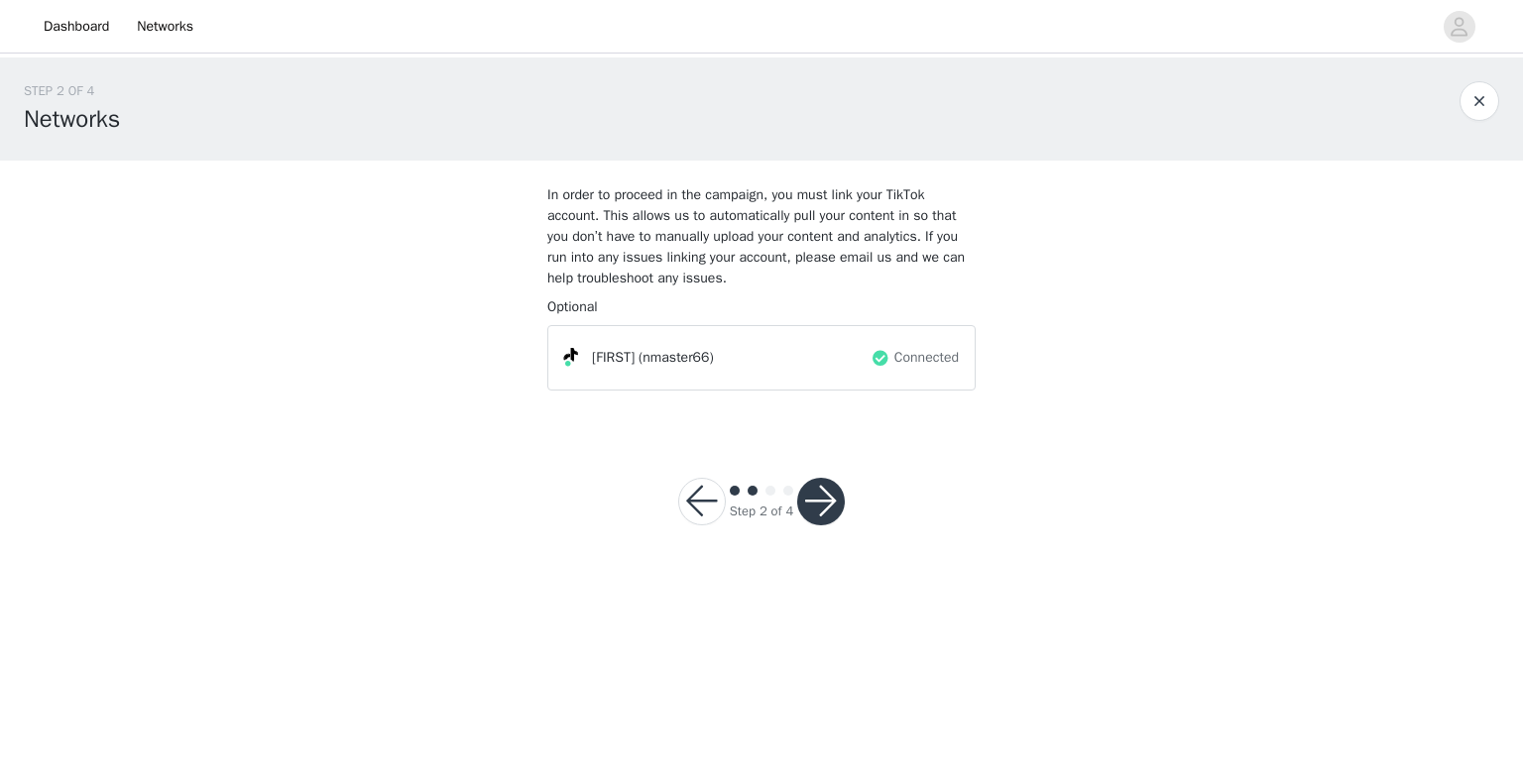 click at bounding box center (821, 502) 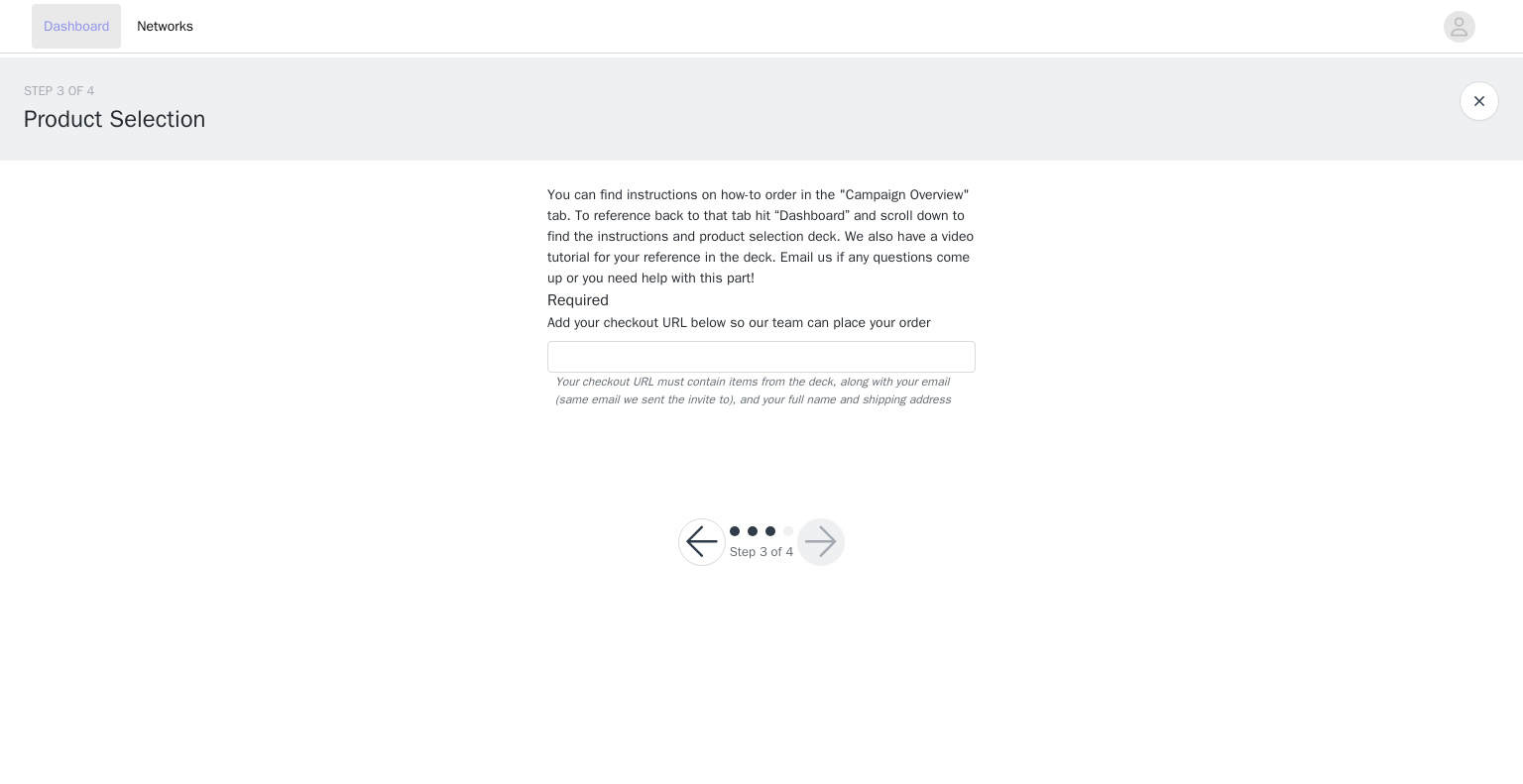 click on "Dashboard" at bounding box center [76, 26] 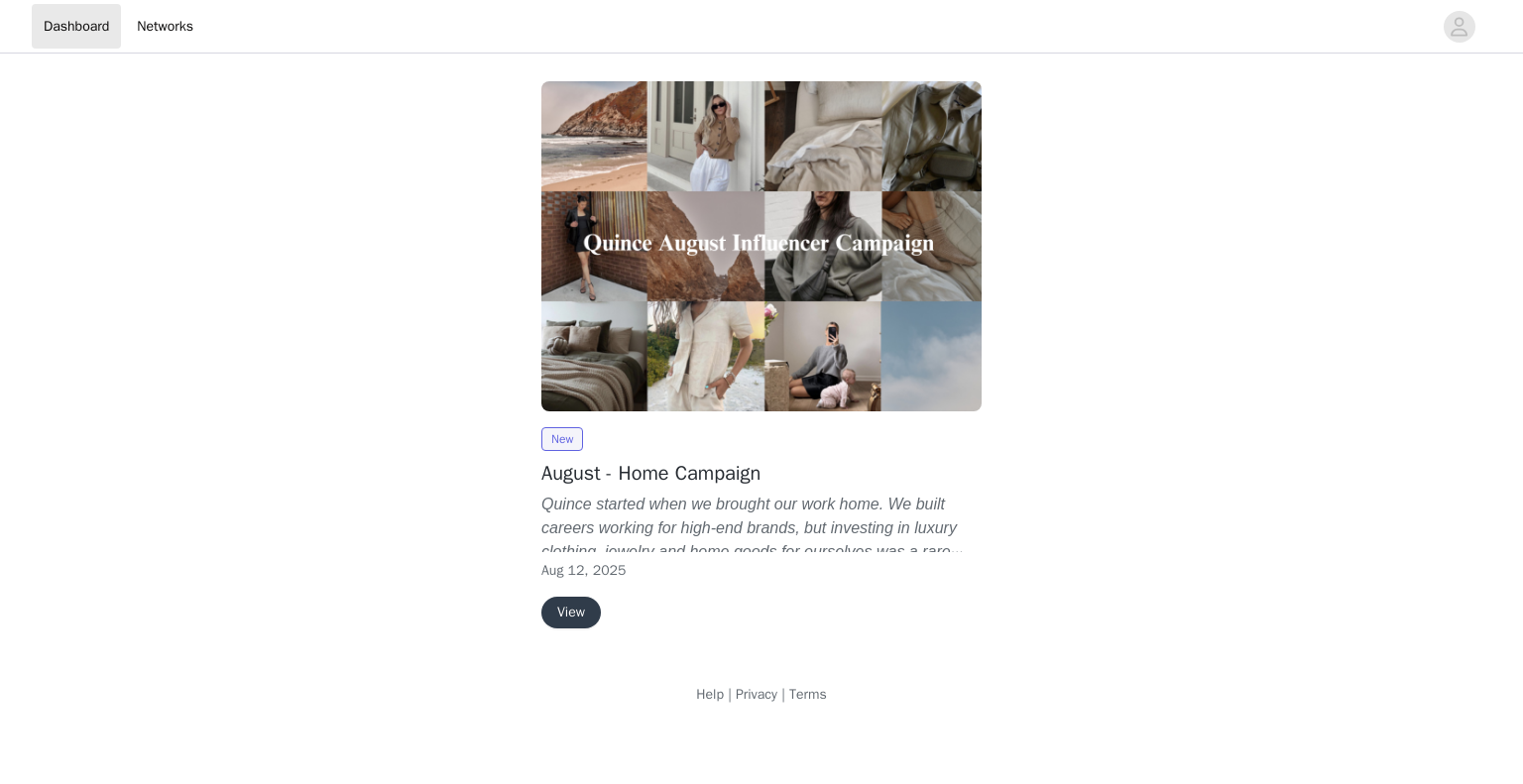 click on "View" at bounding box center [571, 613] 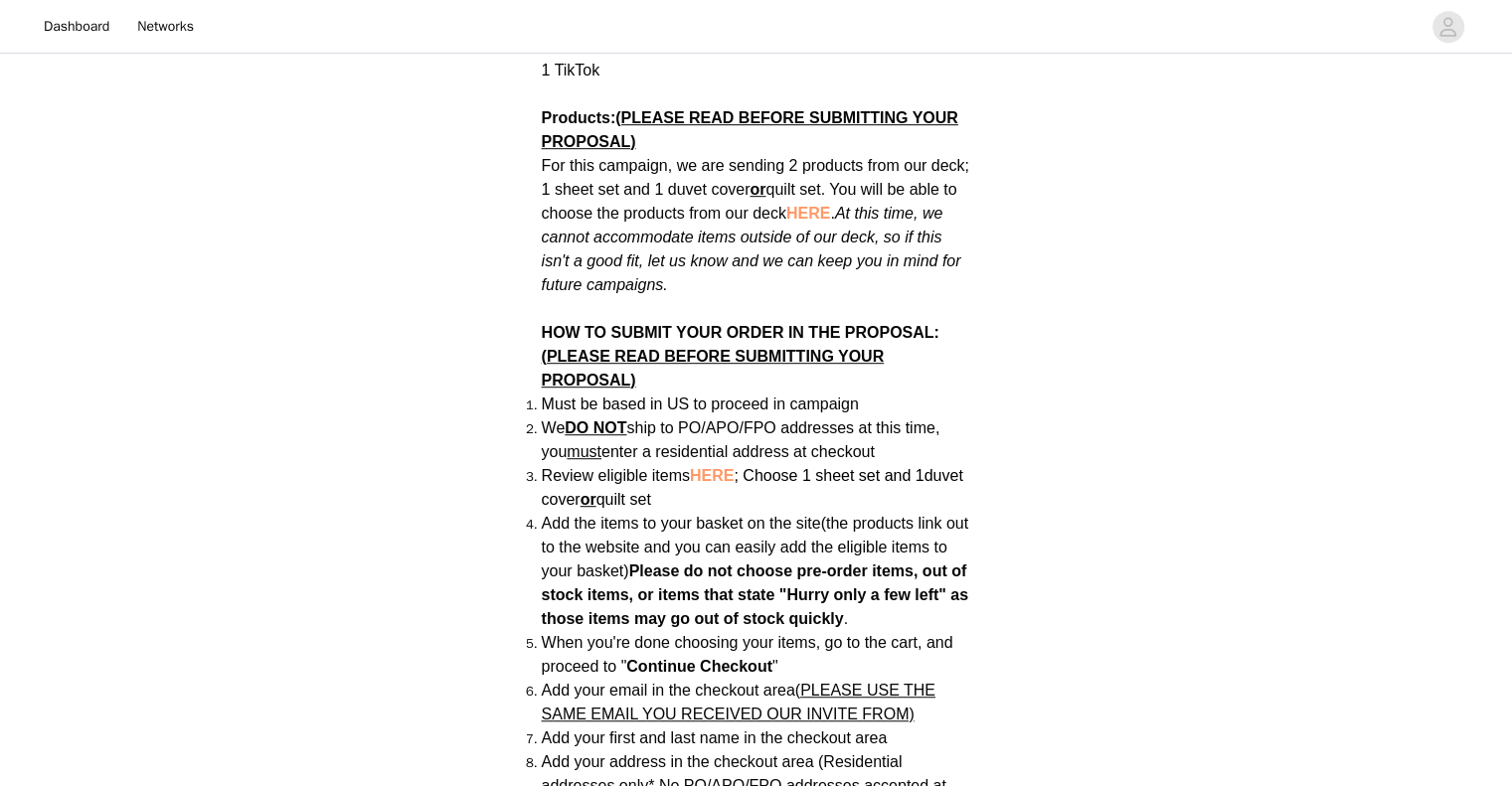 scroll, scrollTop: 1151, scrollLeft: 0, axis: vertical 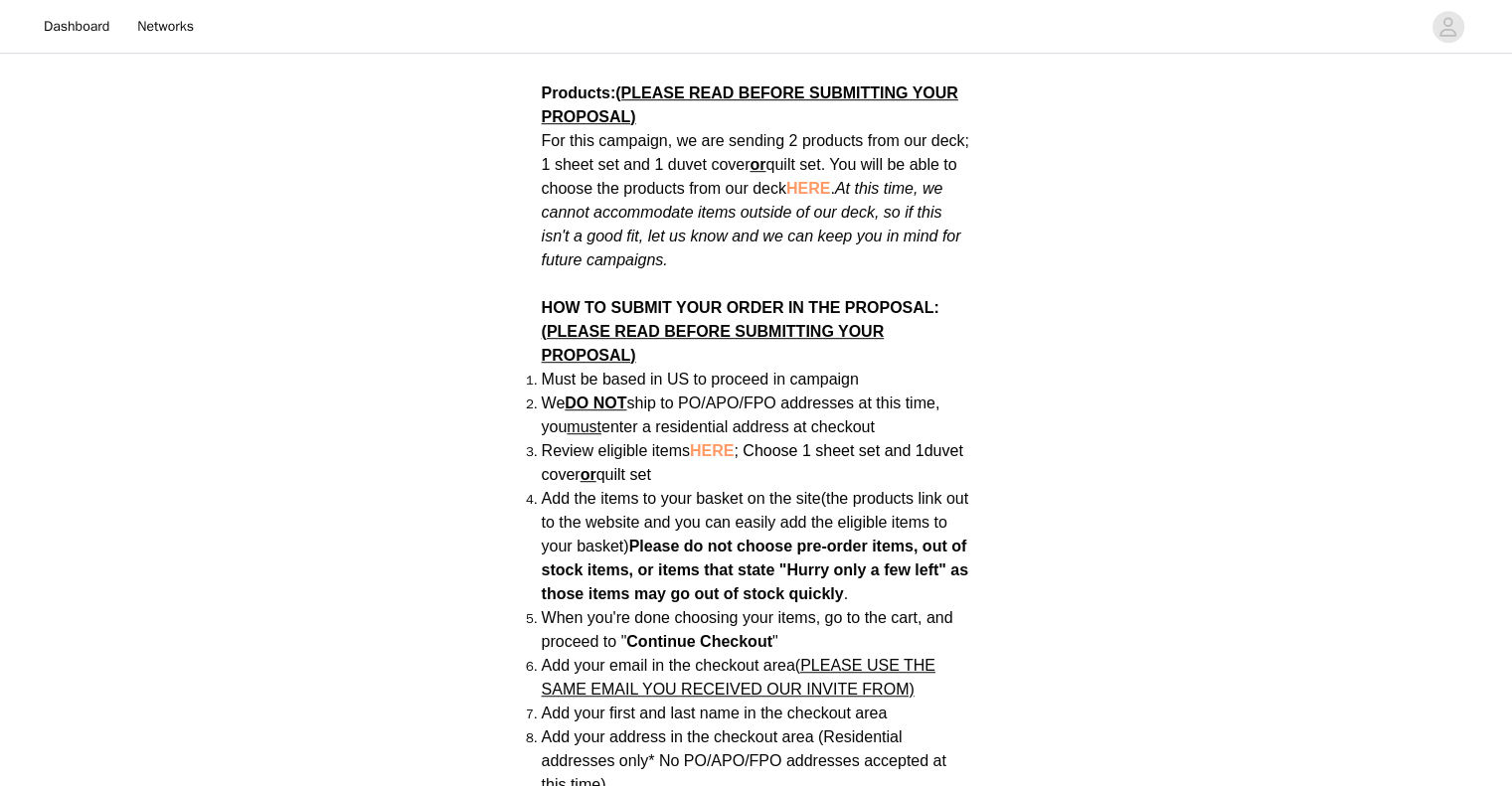 click on "HERE" at bounding box center [712, 450] 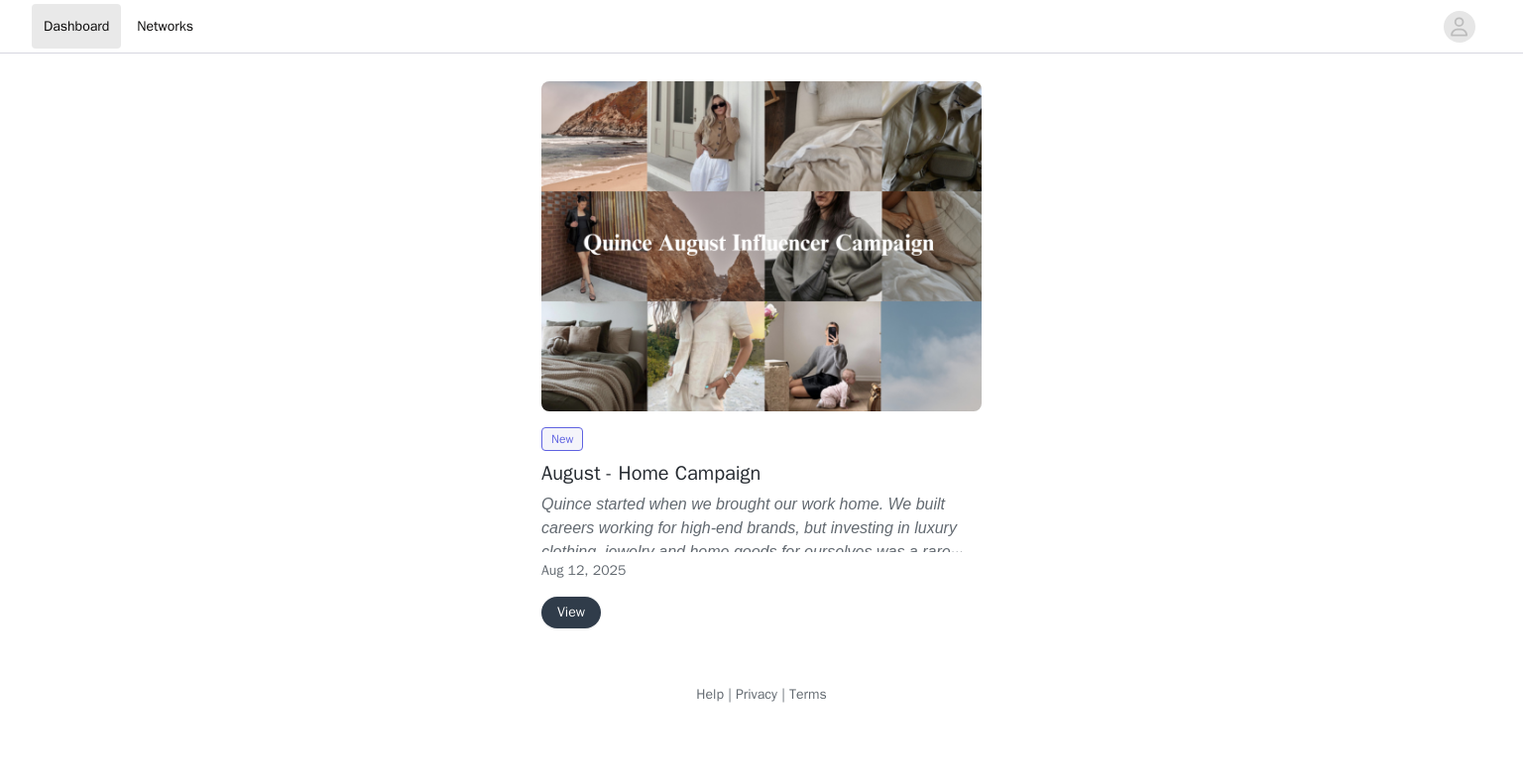 scroll, scrollTop: 0, scrollLeft: 0, axis: both 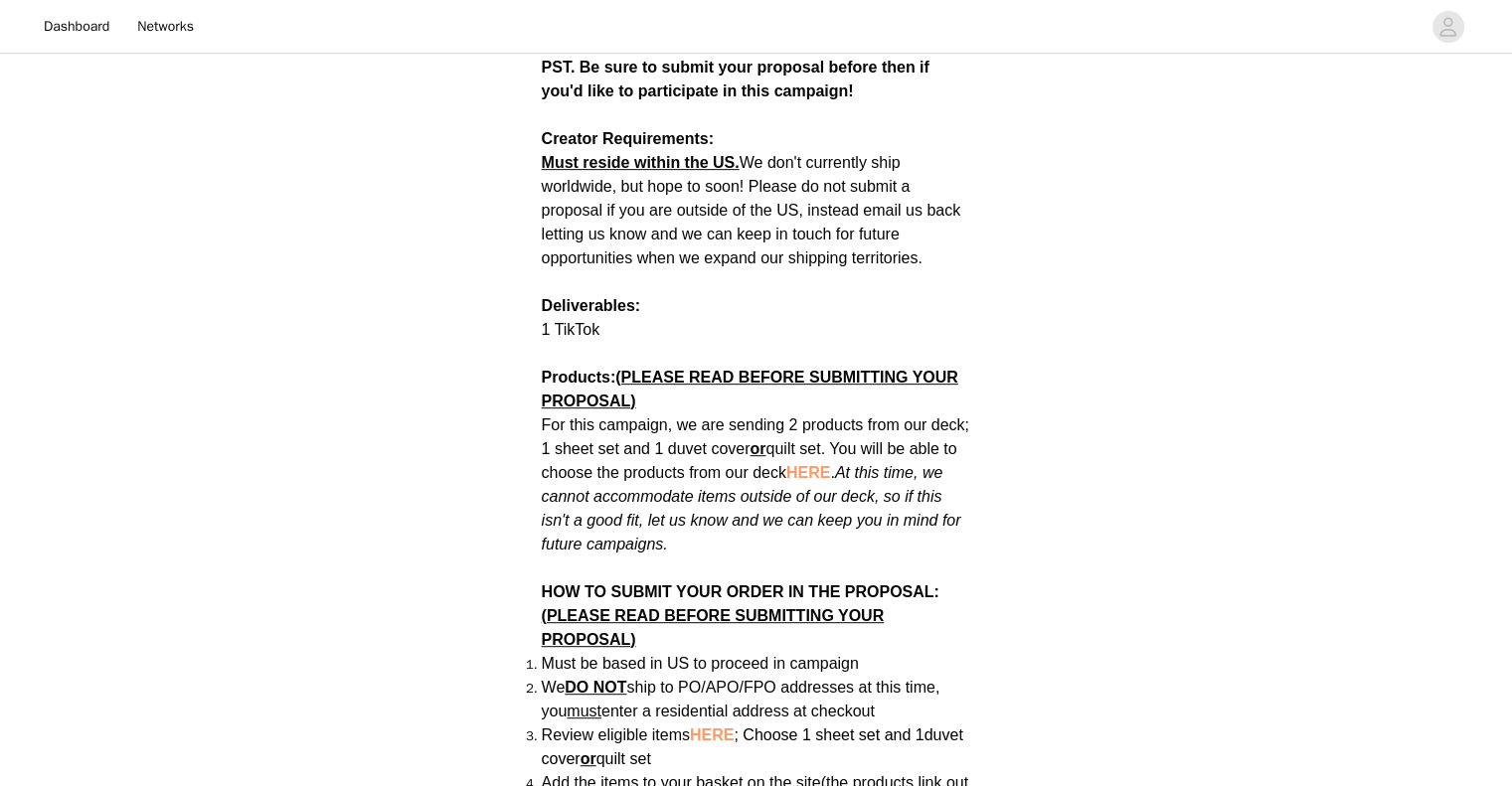 click on "HERE" at bounding box center (808, 472) 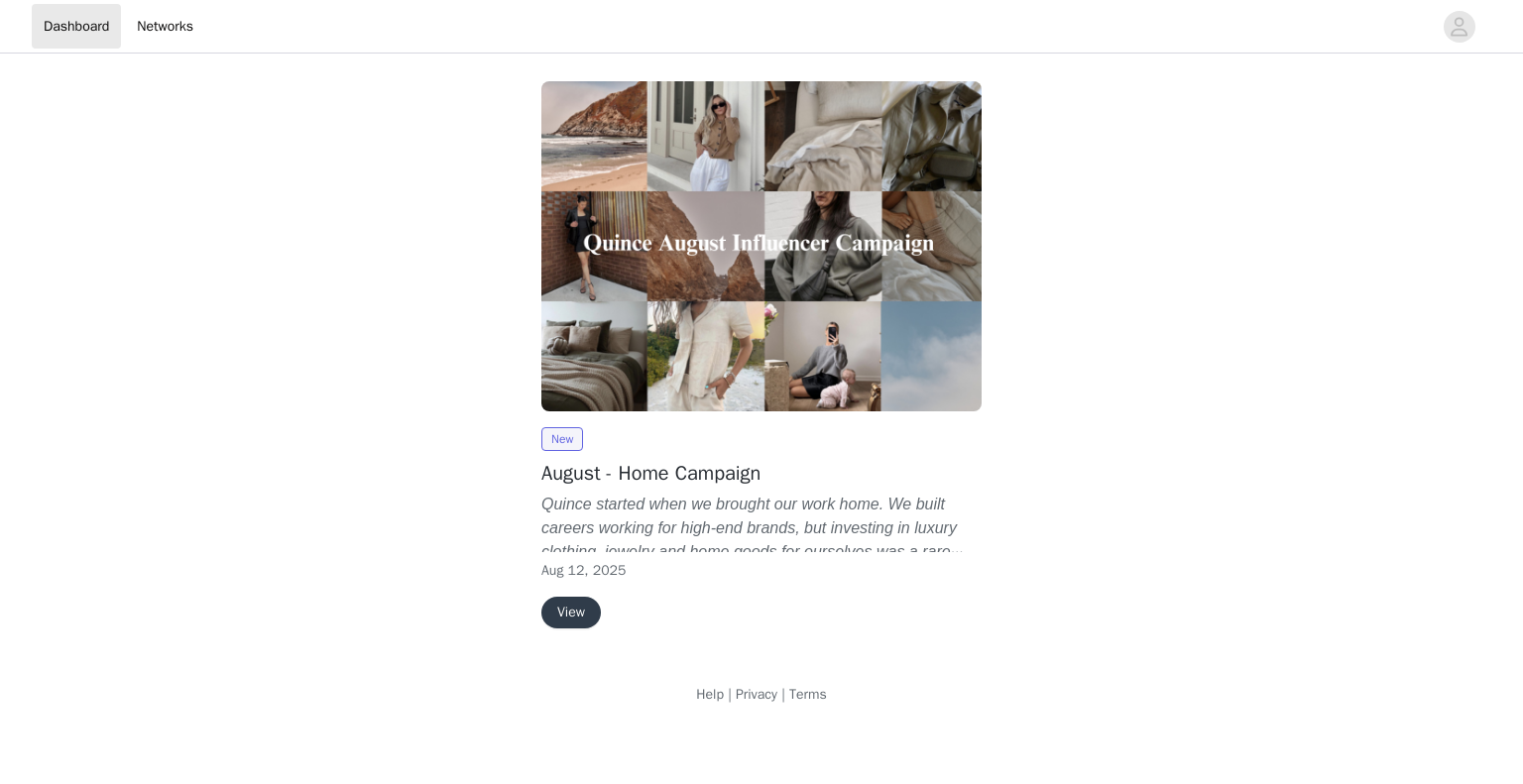 scroll, scrollTop: 0, scrollLeft: 0, axis: both 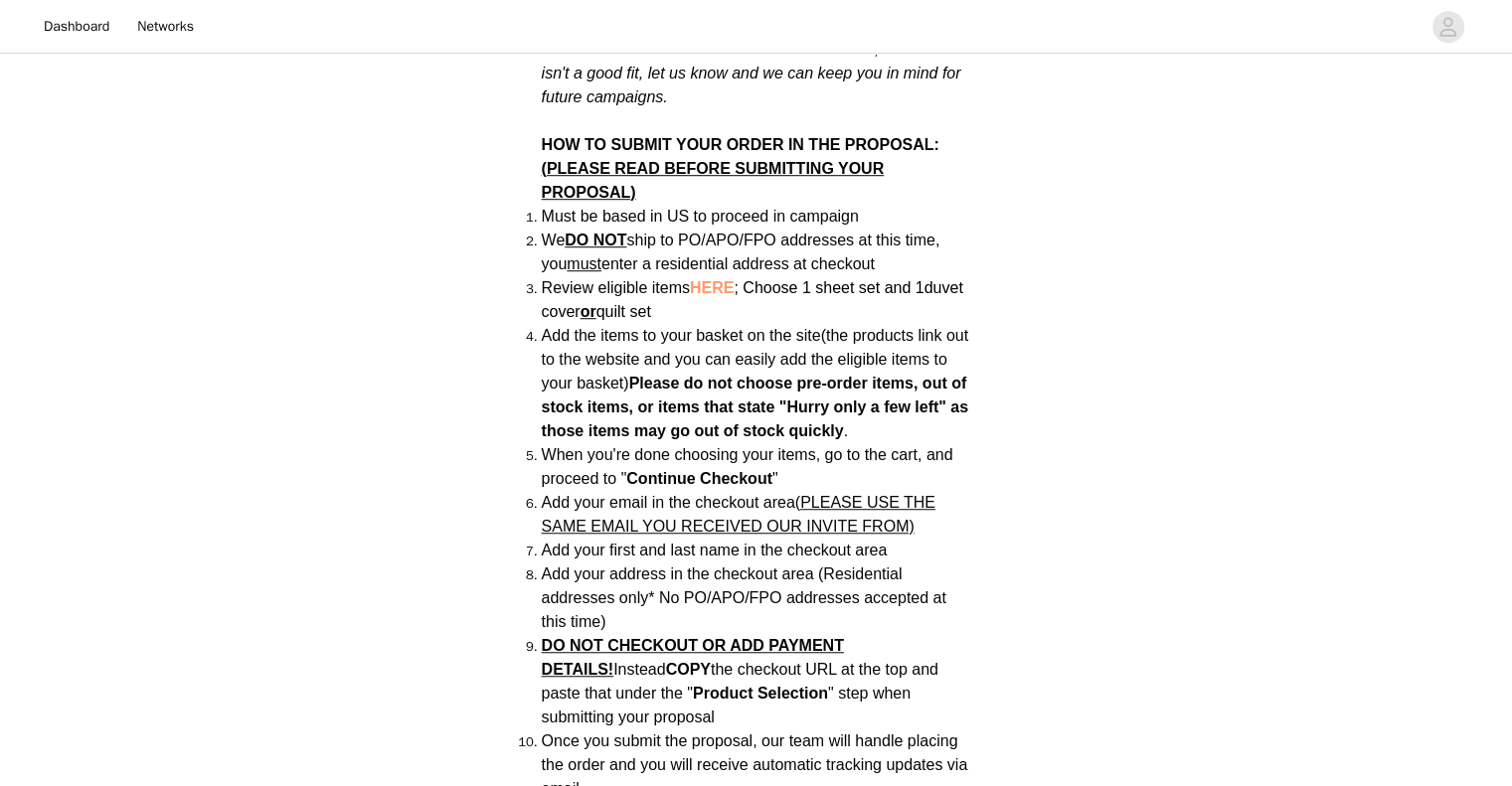 click on "HERE" at bounding box center (712, 287) 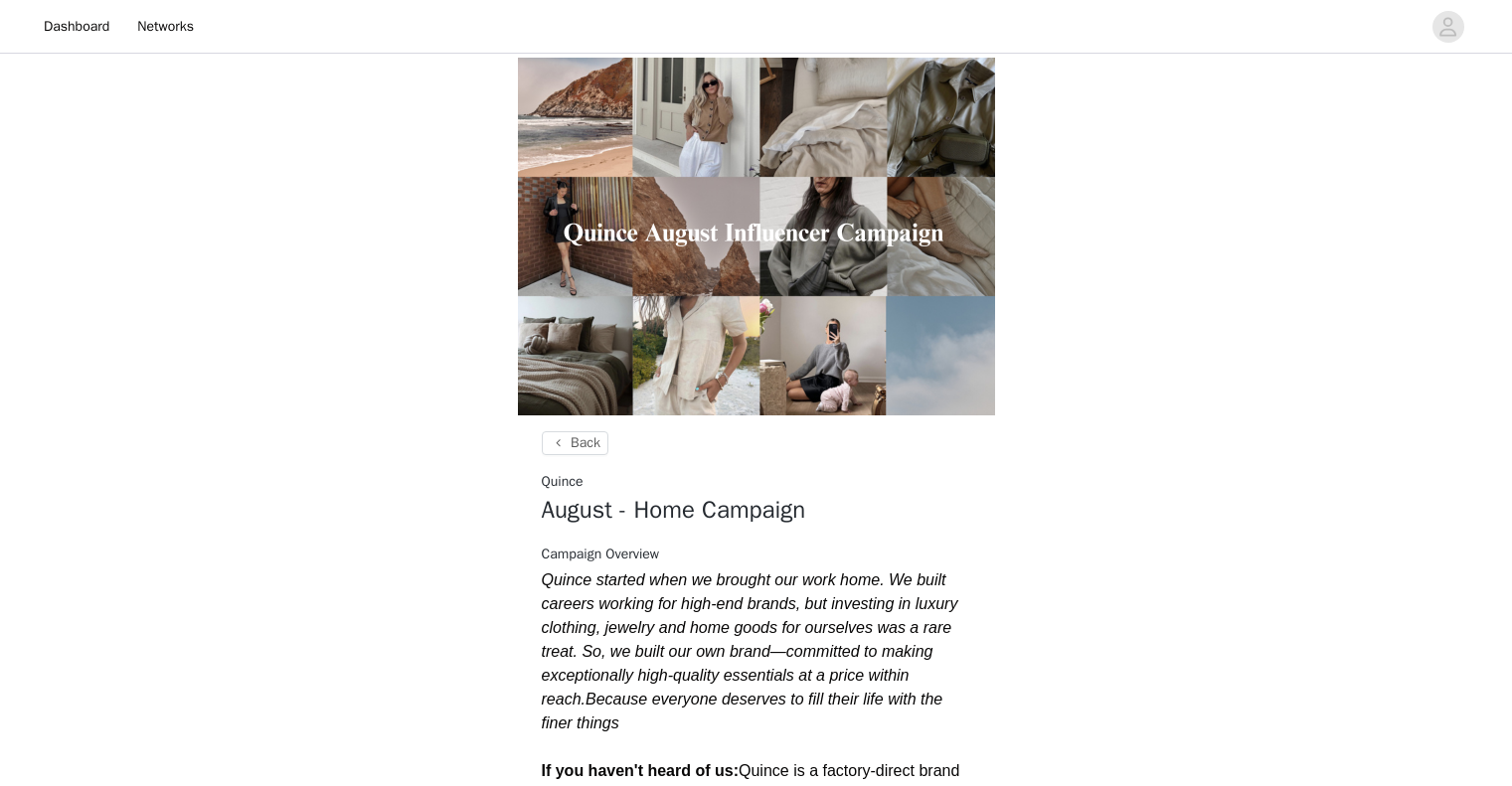 scroll, scrollTop: 1314, scrollLeft: 0, axis: vertical 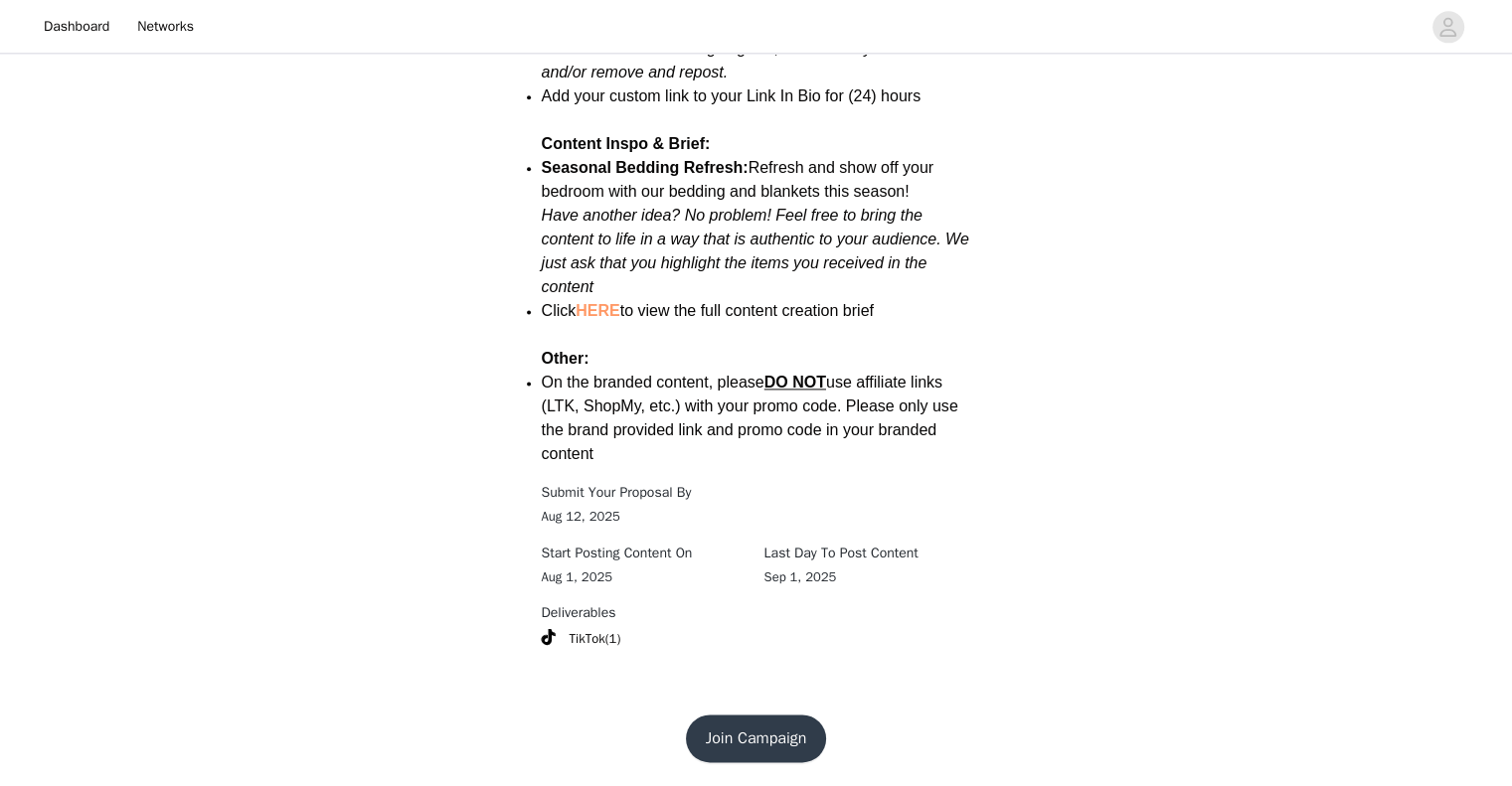 click on "Join Campaign" at bounding box center [756, 738] 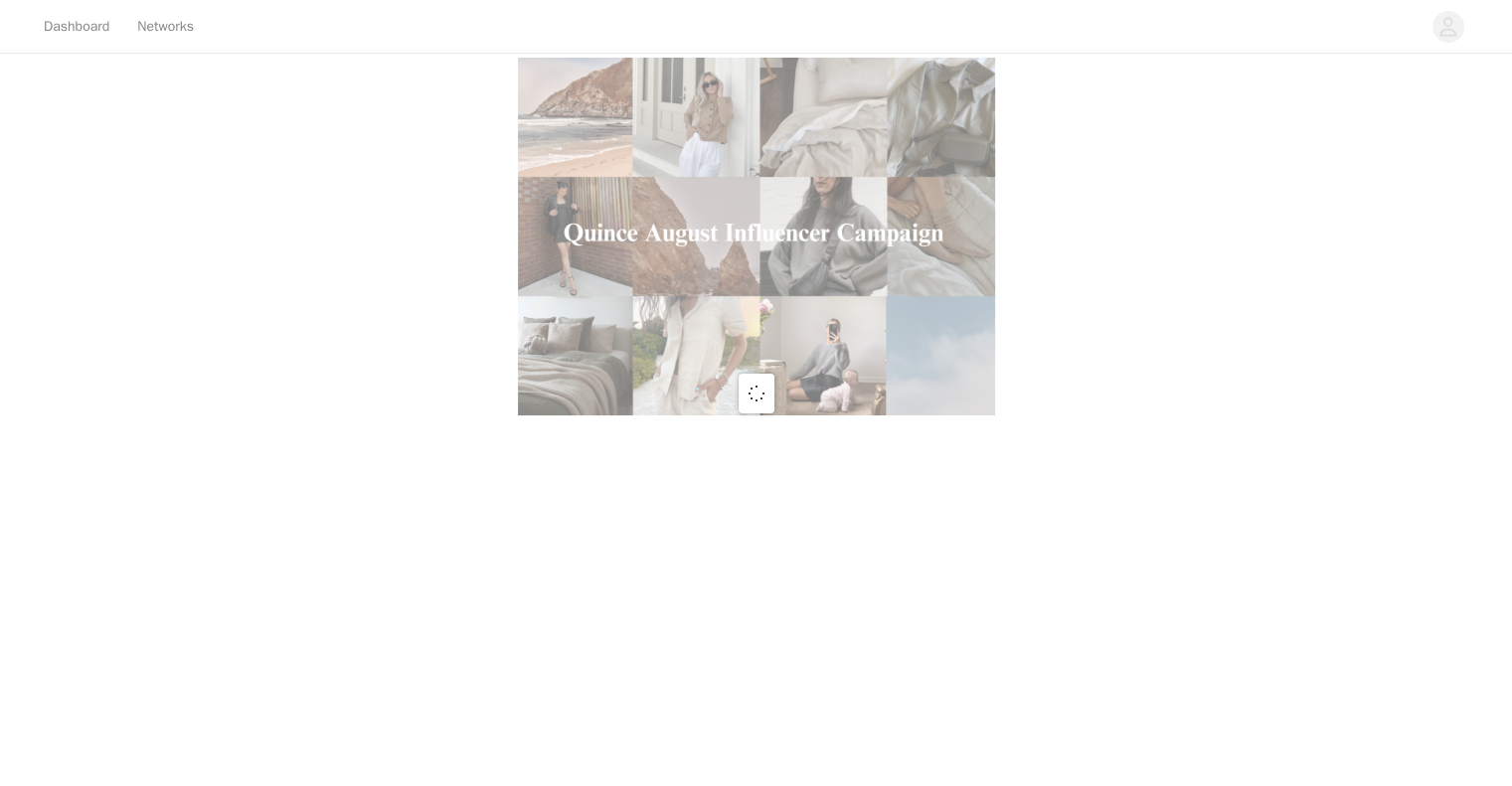 scroll, scrollTop: 0, scrollLeft: 0, axis: both 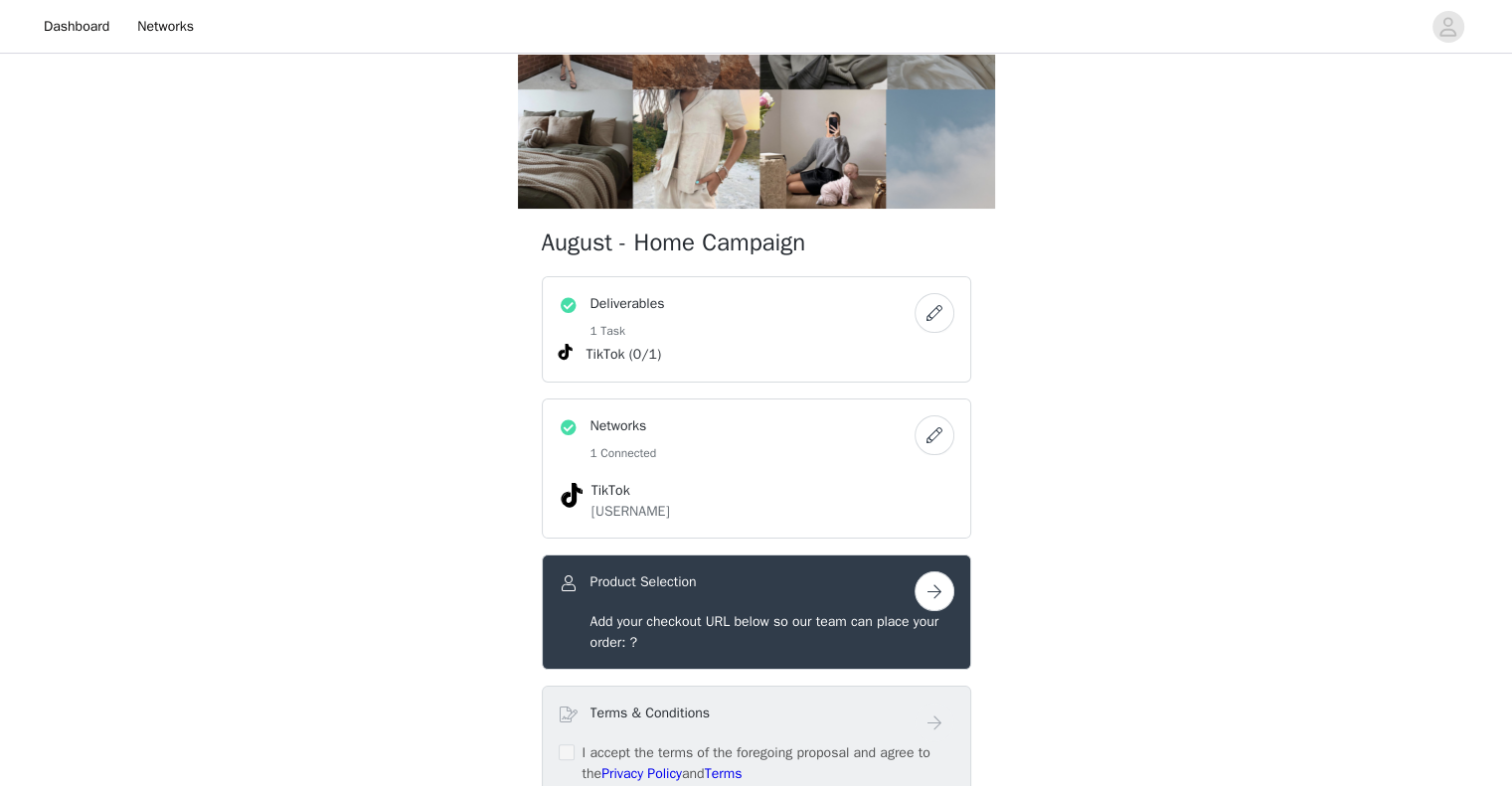 click at bounding box center [934, 591] 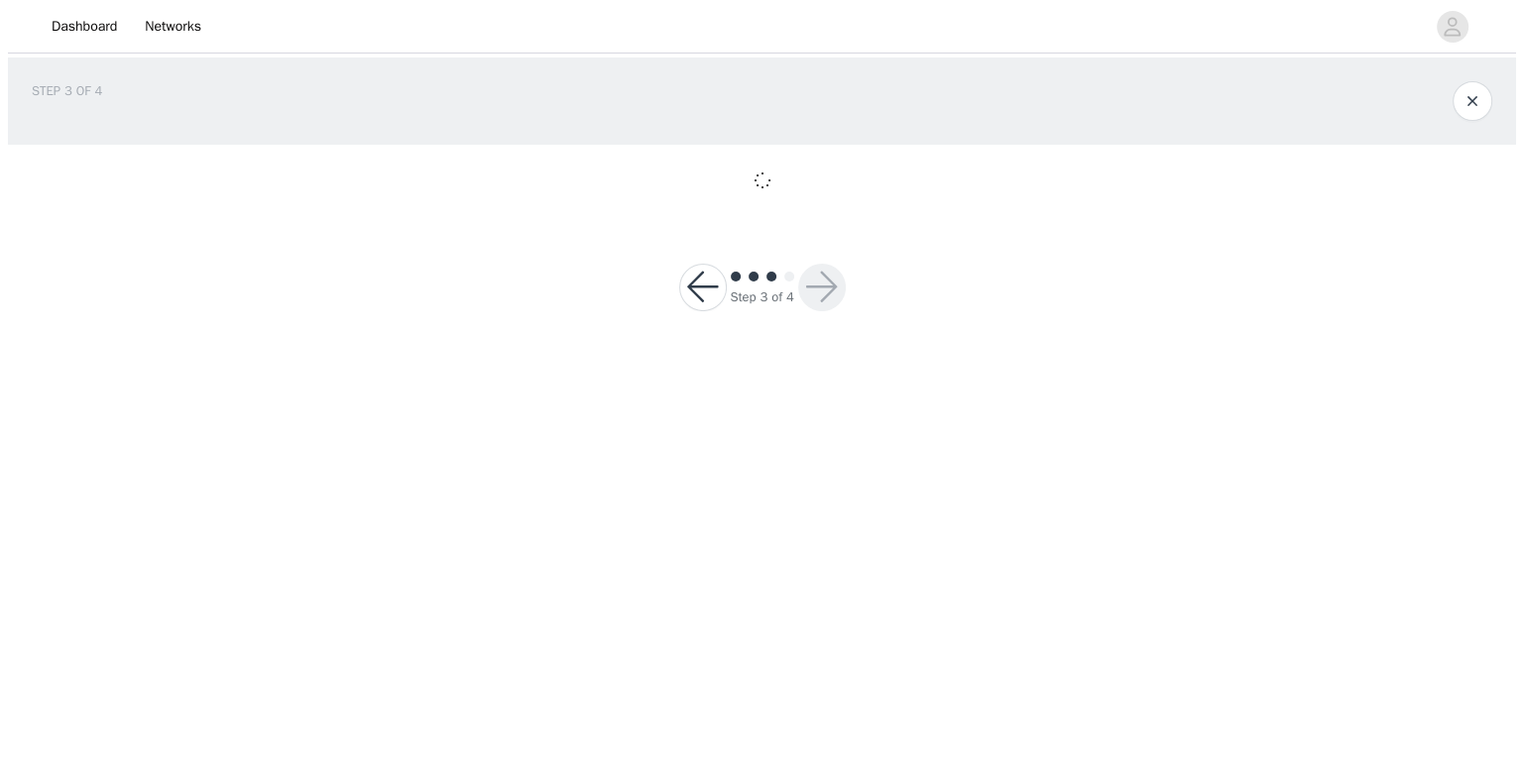 scroll, scrollTop: 0, scrollLeft: 0, axis: both 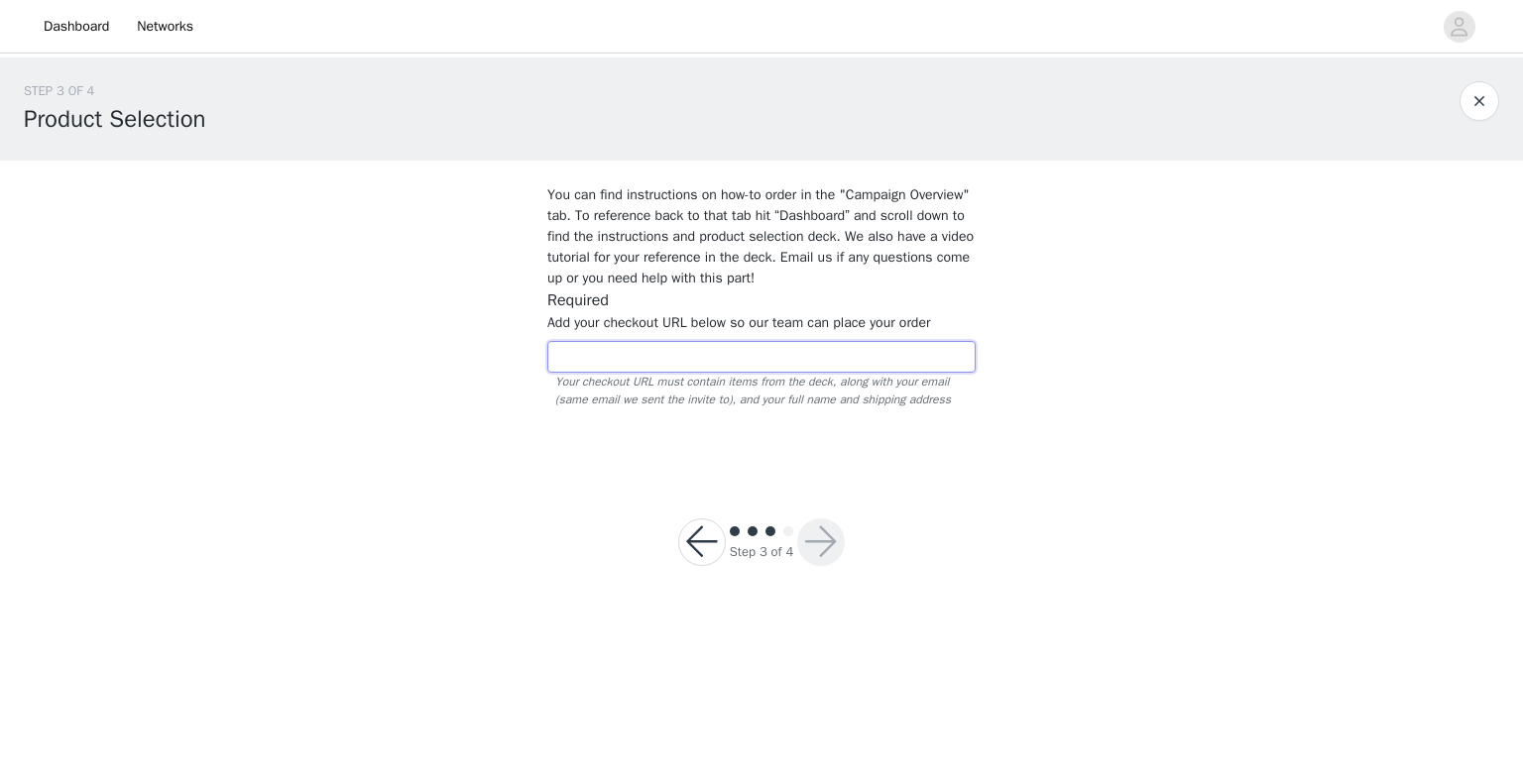 click at bounding box center (762, 357) 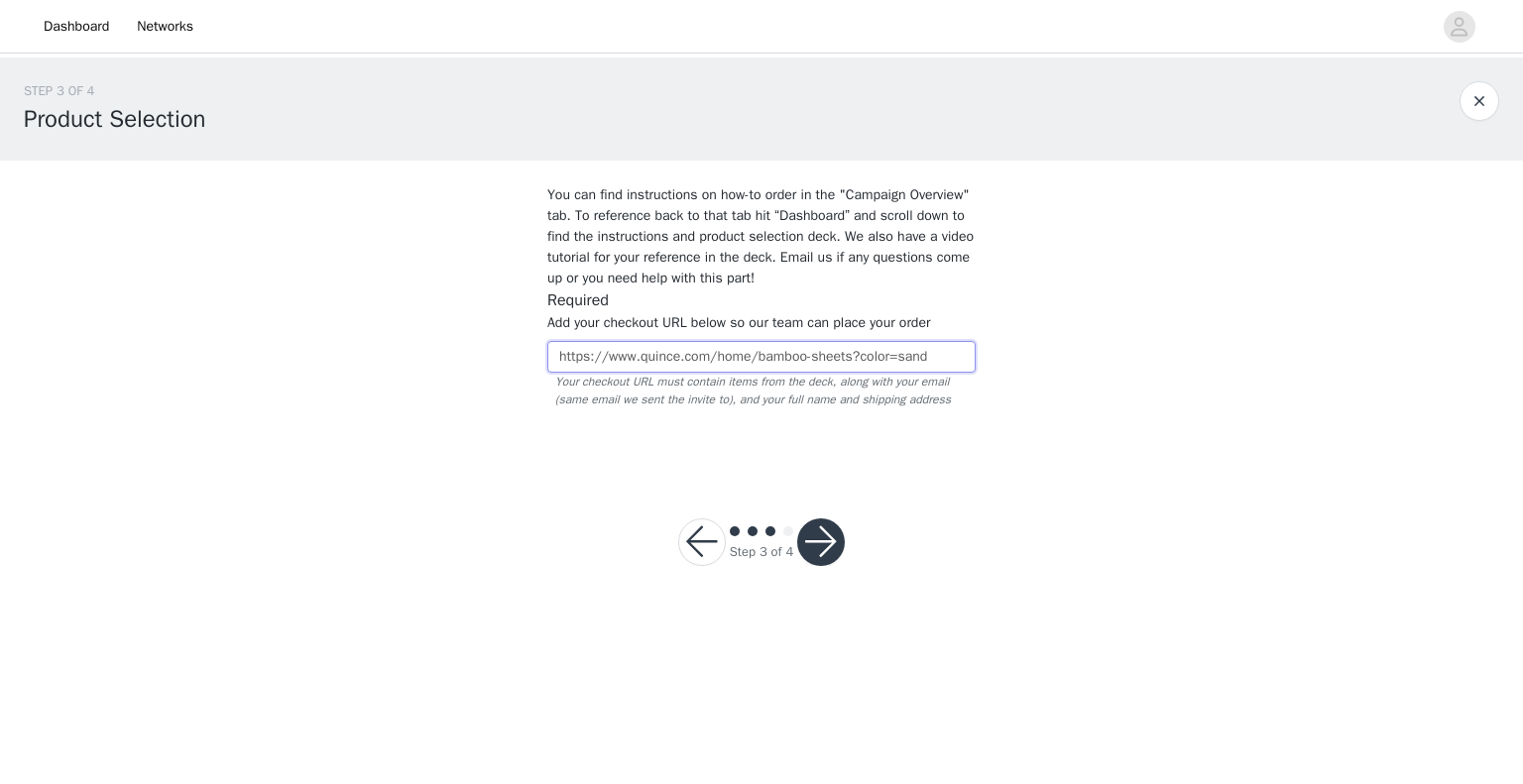 paste on "https://www.quince.com/home/waffle-duvet-cover-set?color=sand" 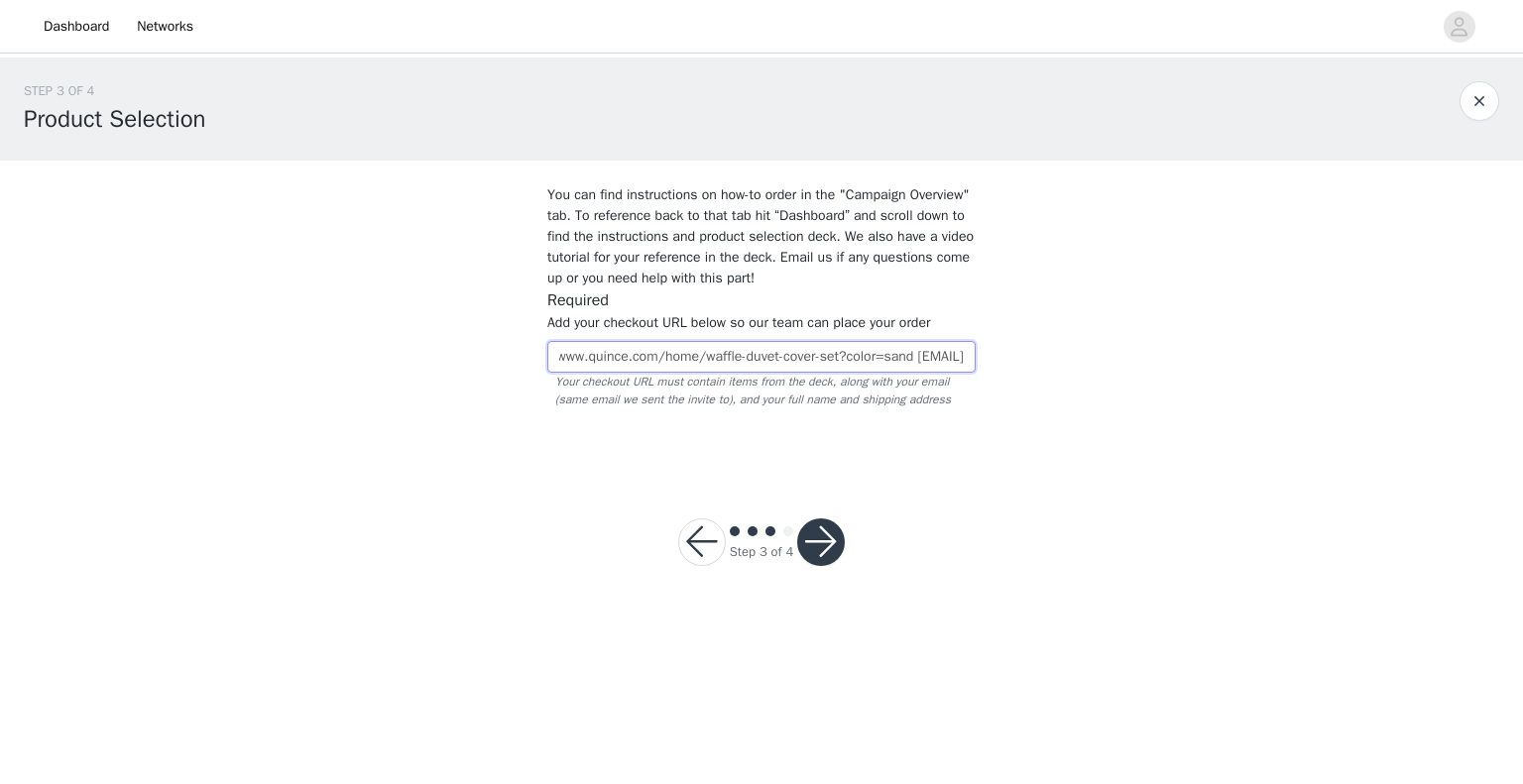scroll, scrollTop: 0, scrollLeft: 559, axis: horizontal 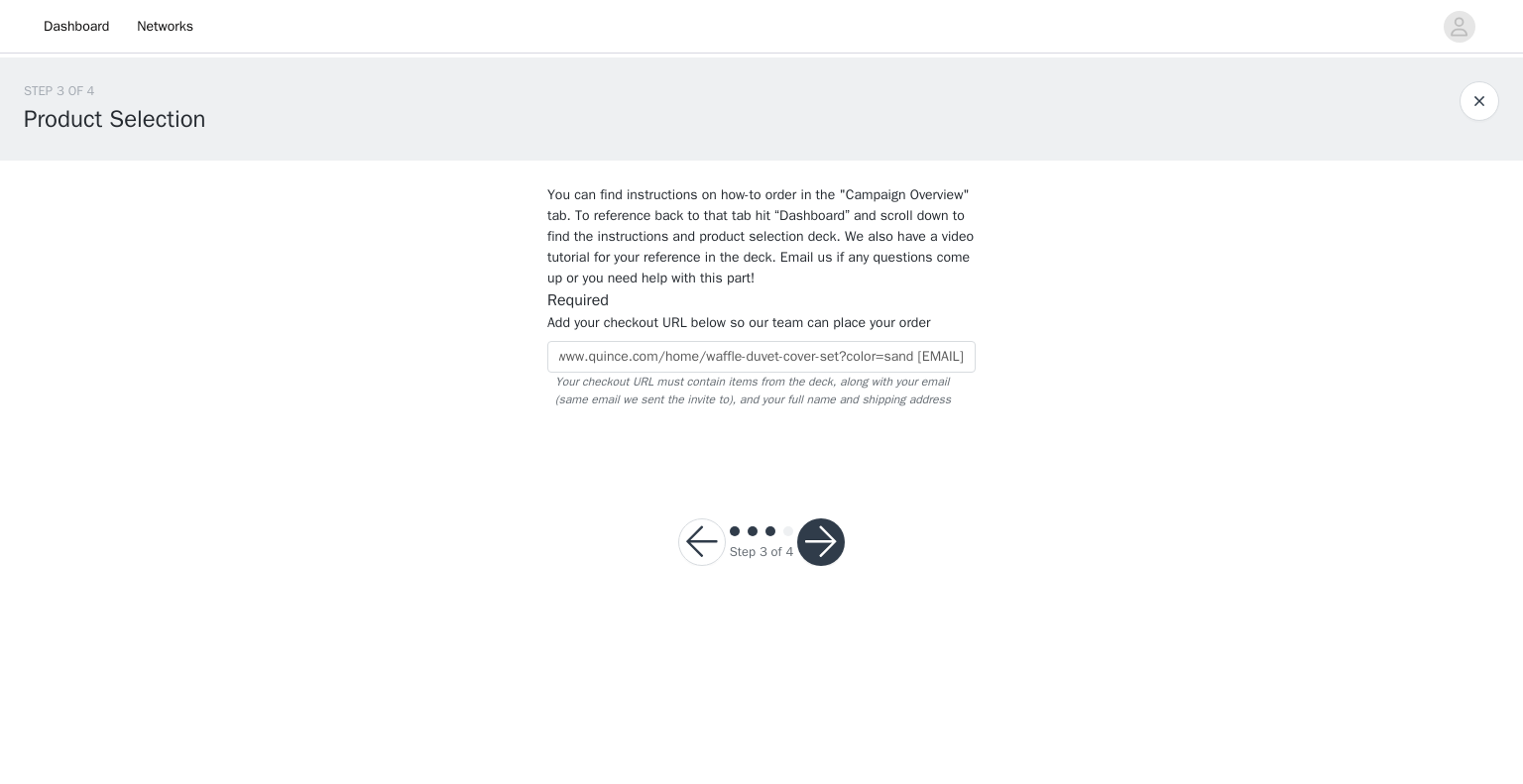 click at bounding box center [821, 542] 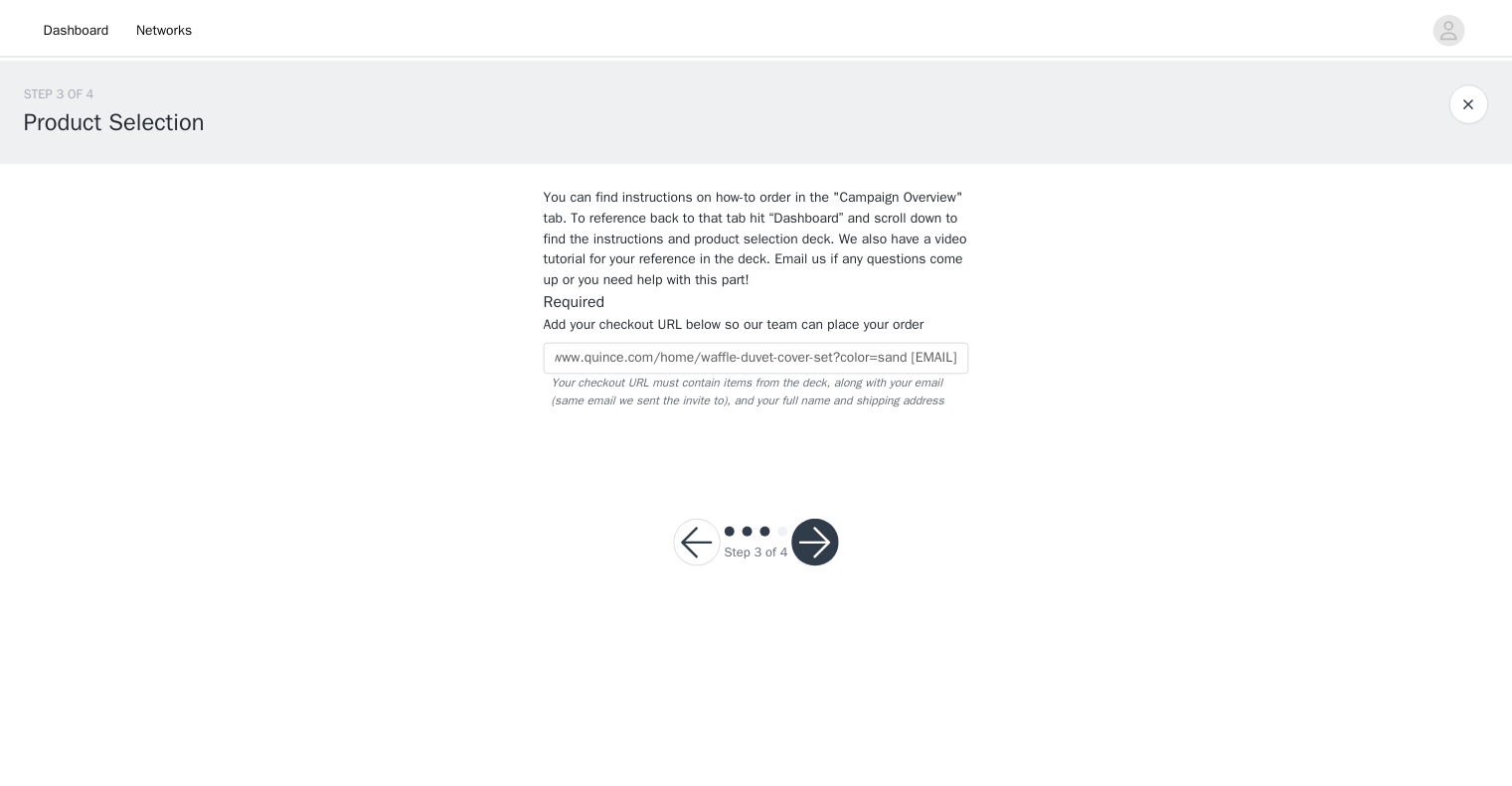 scroll, scrollTop: 0, scrollLeft: 0, axis: both 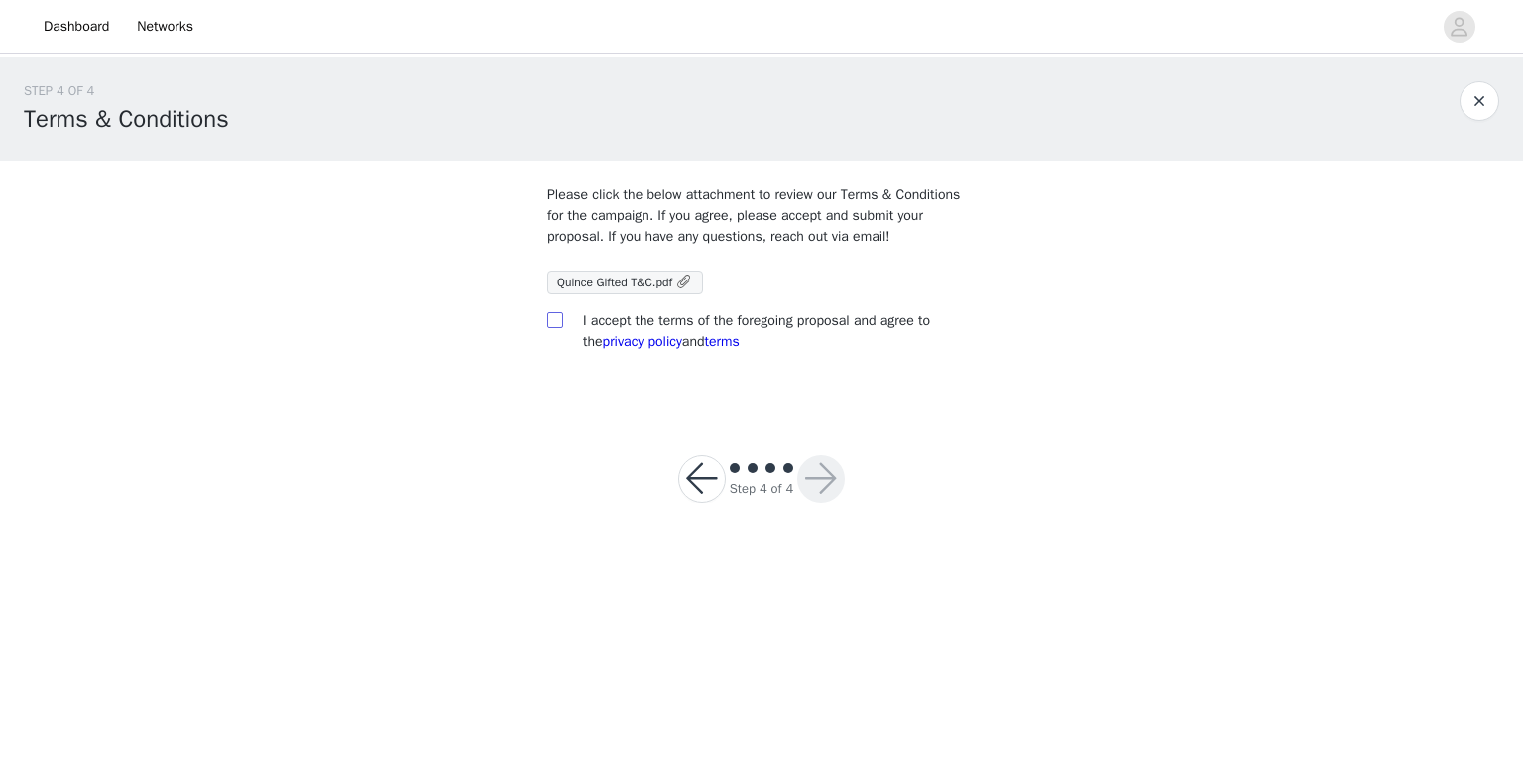 click at bounding box center (554, 319) 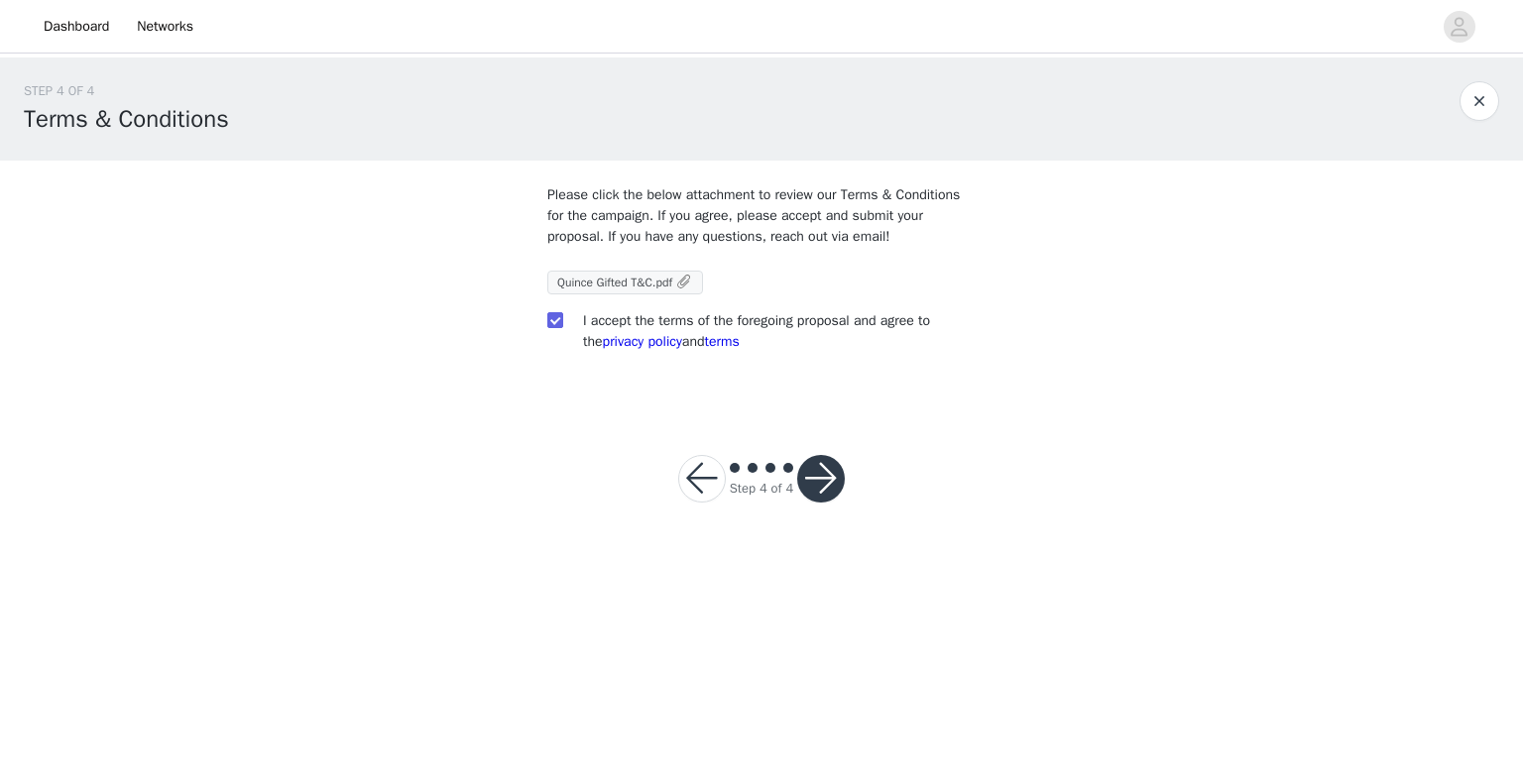 click at bounding box center [685, 281] 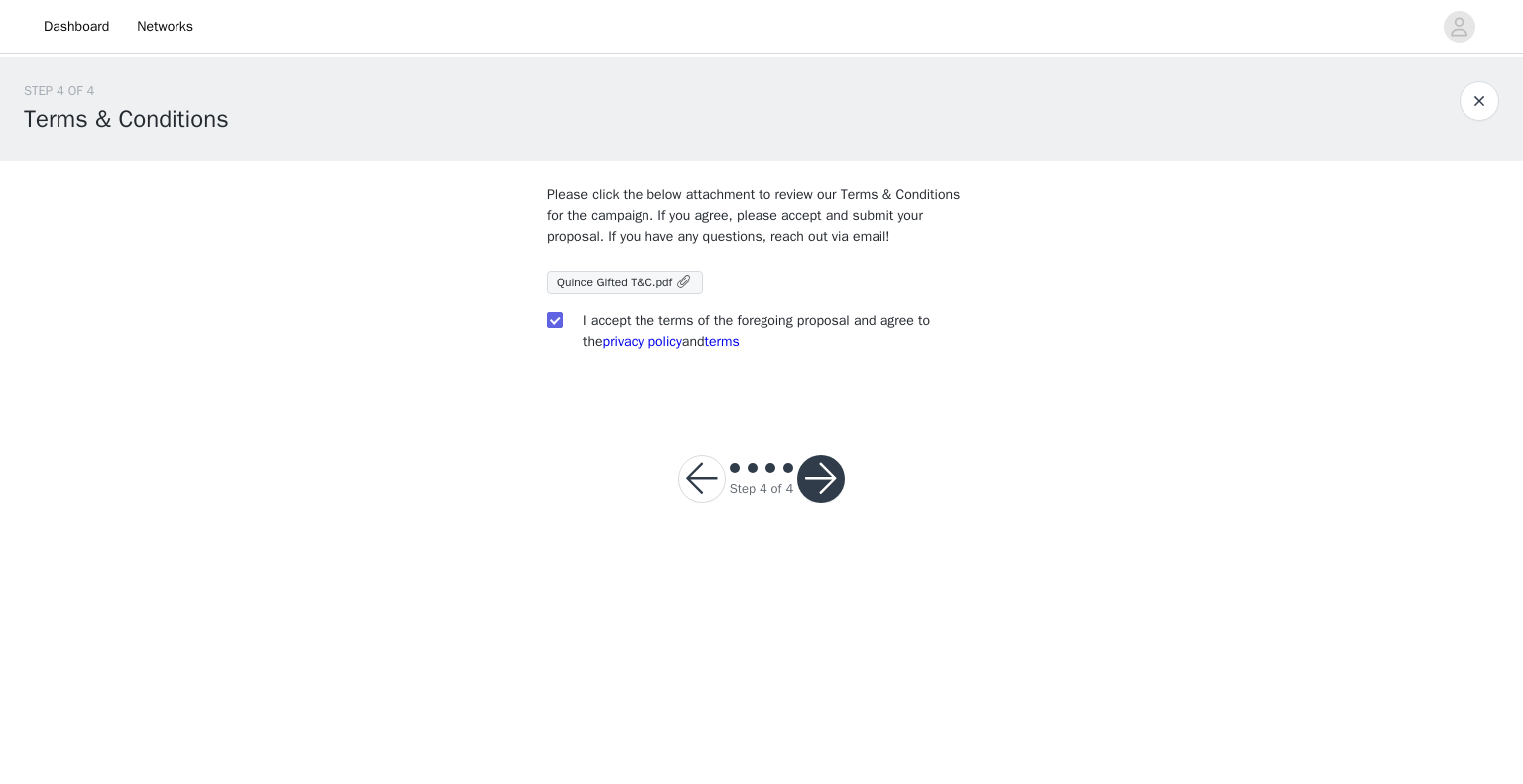 click at bounding box center [821, 479] 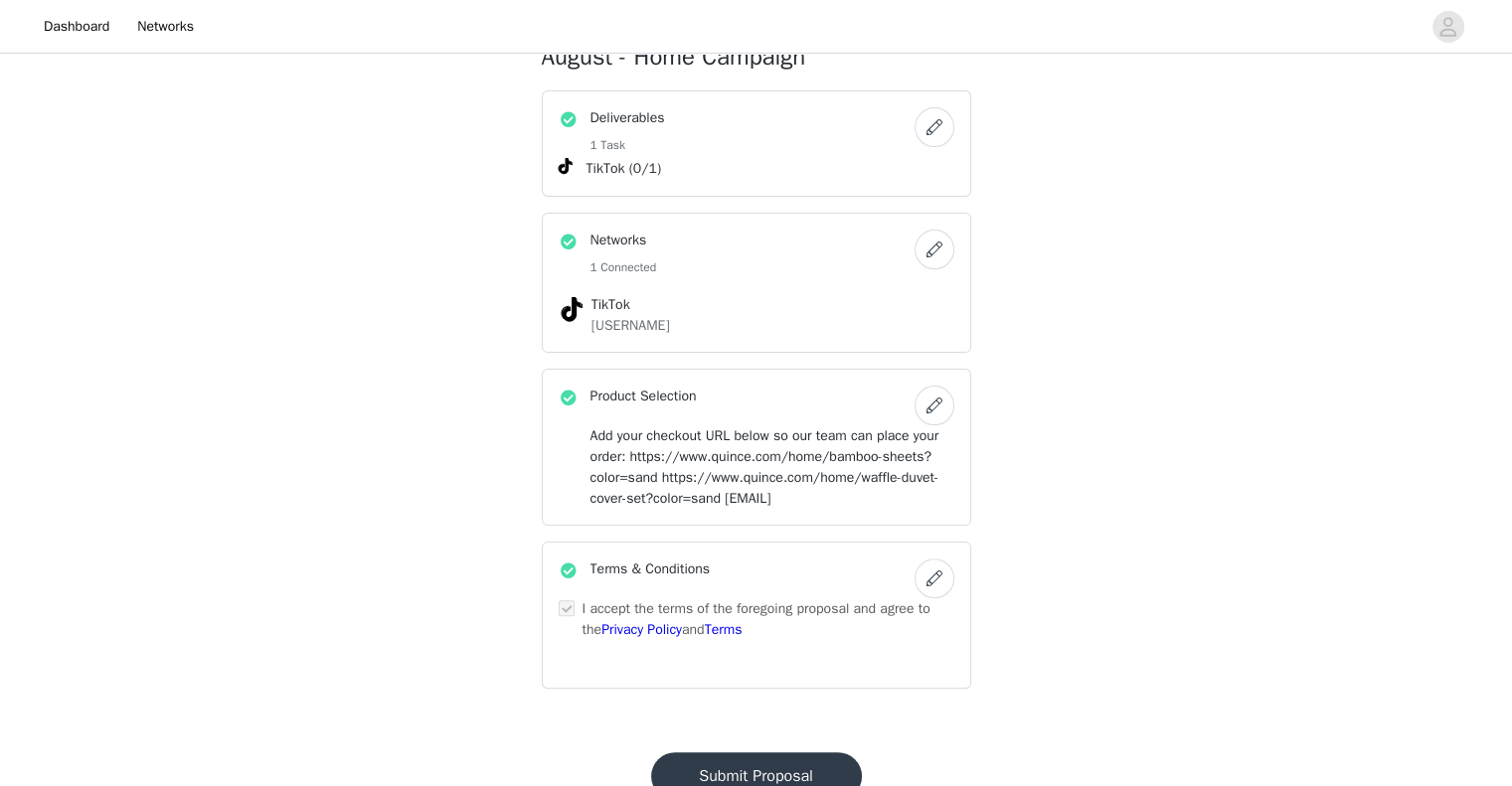 scroll, scrollTop: 461, scrollLeft: 0, axis: vertical 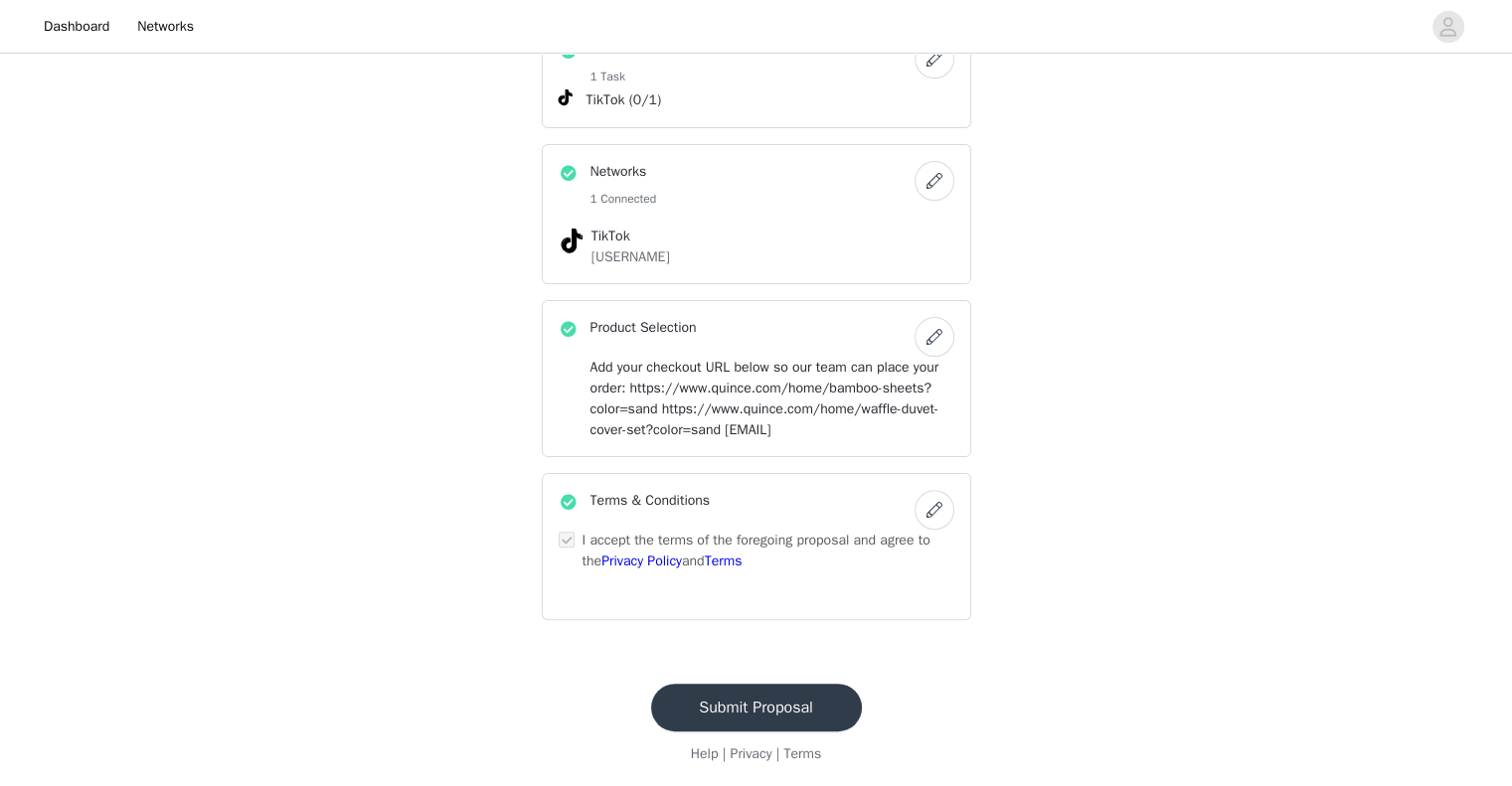 click on "Submit Proposal" at bounding box center [756, 707] 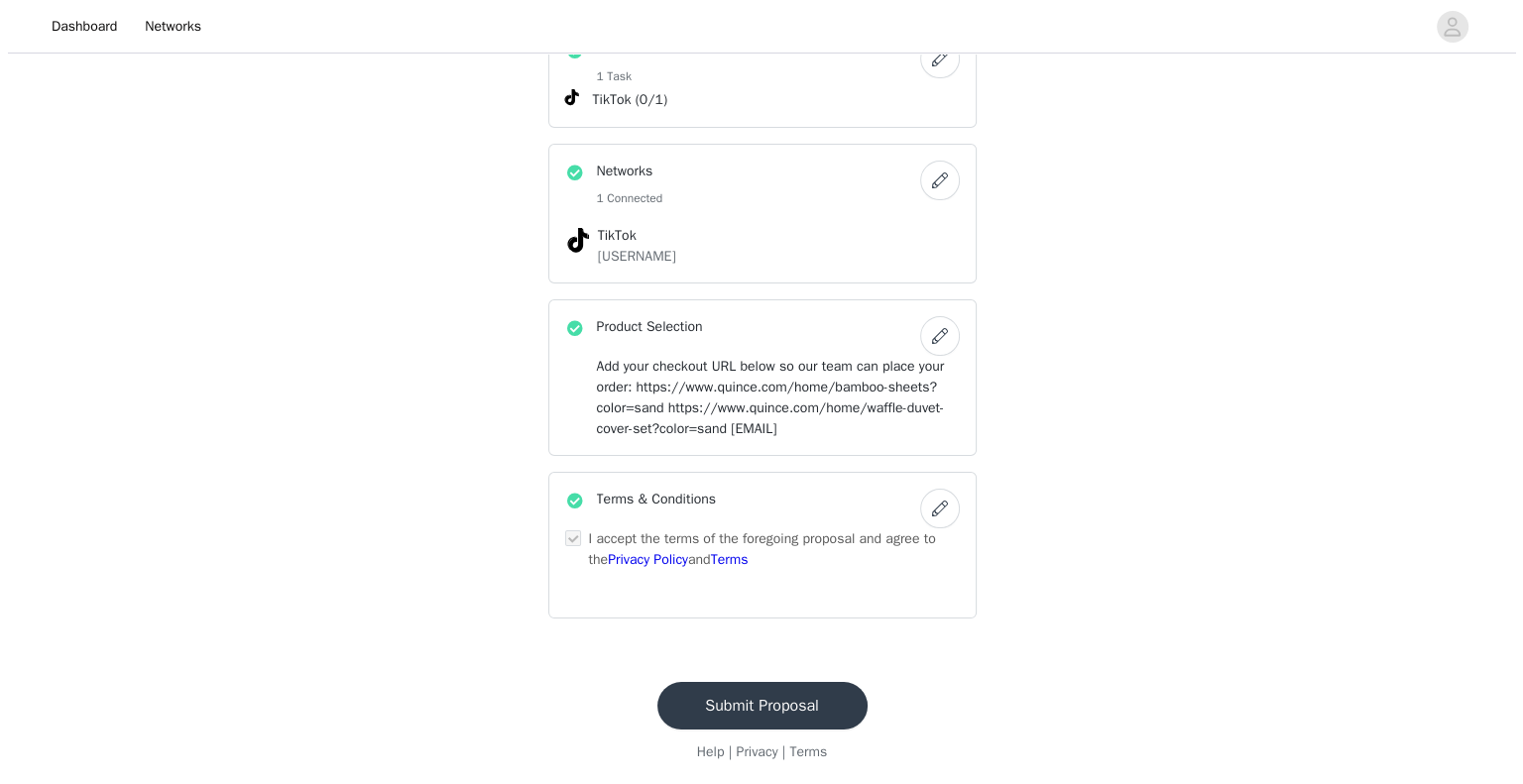 scroll, scrollTop: 0, scrollLeft: 0, axis: both 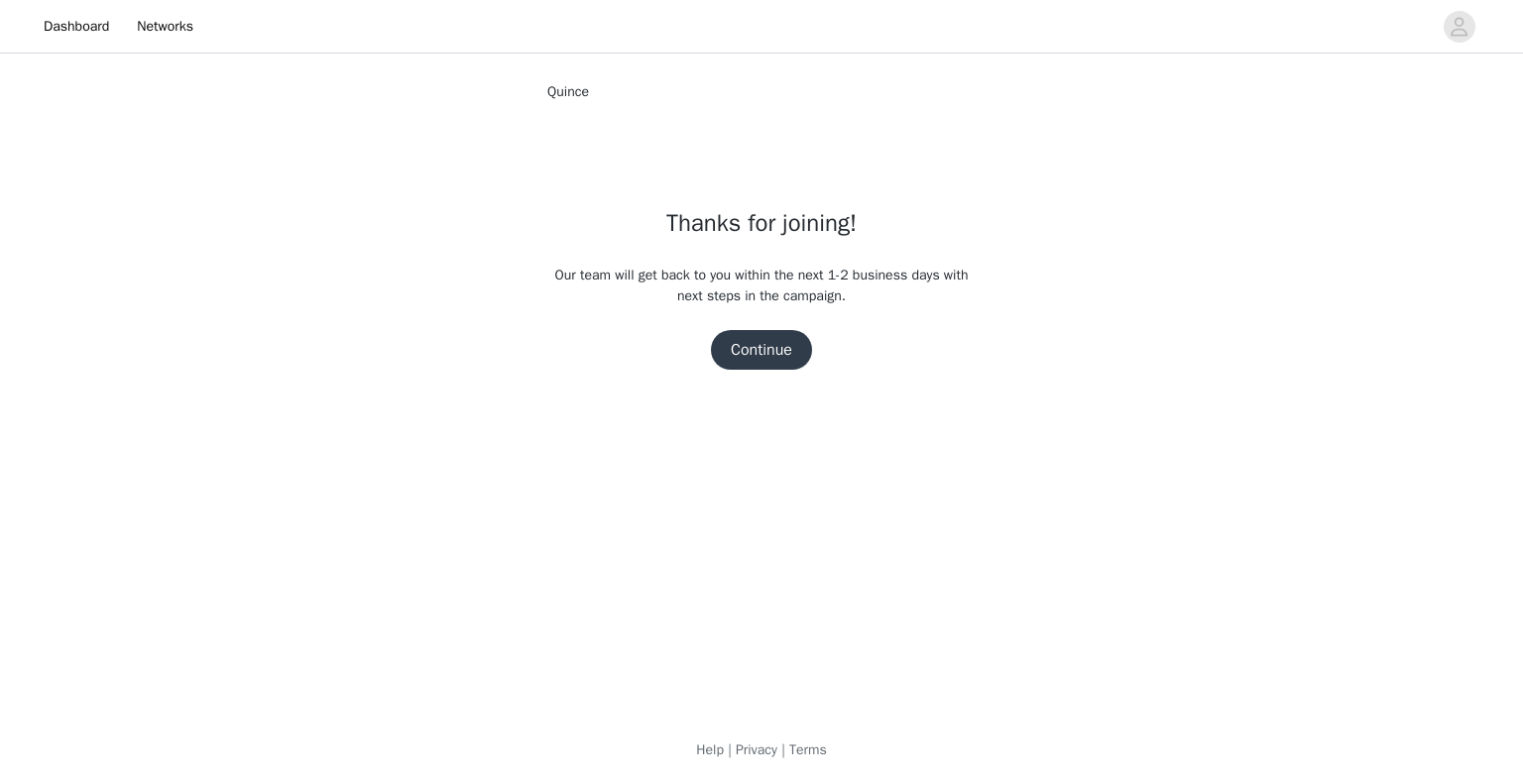 click on "Continue" at bounding box center (762, 350) 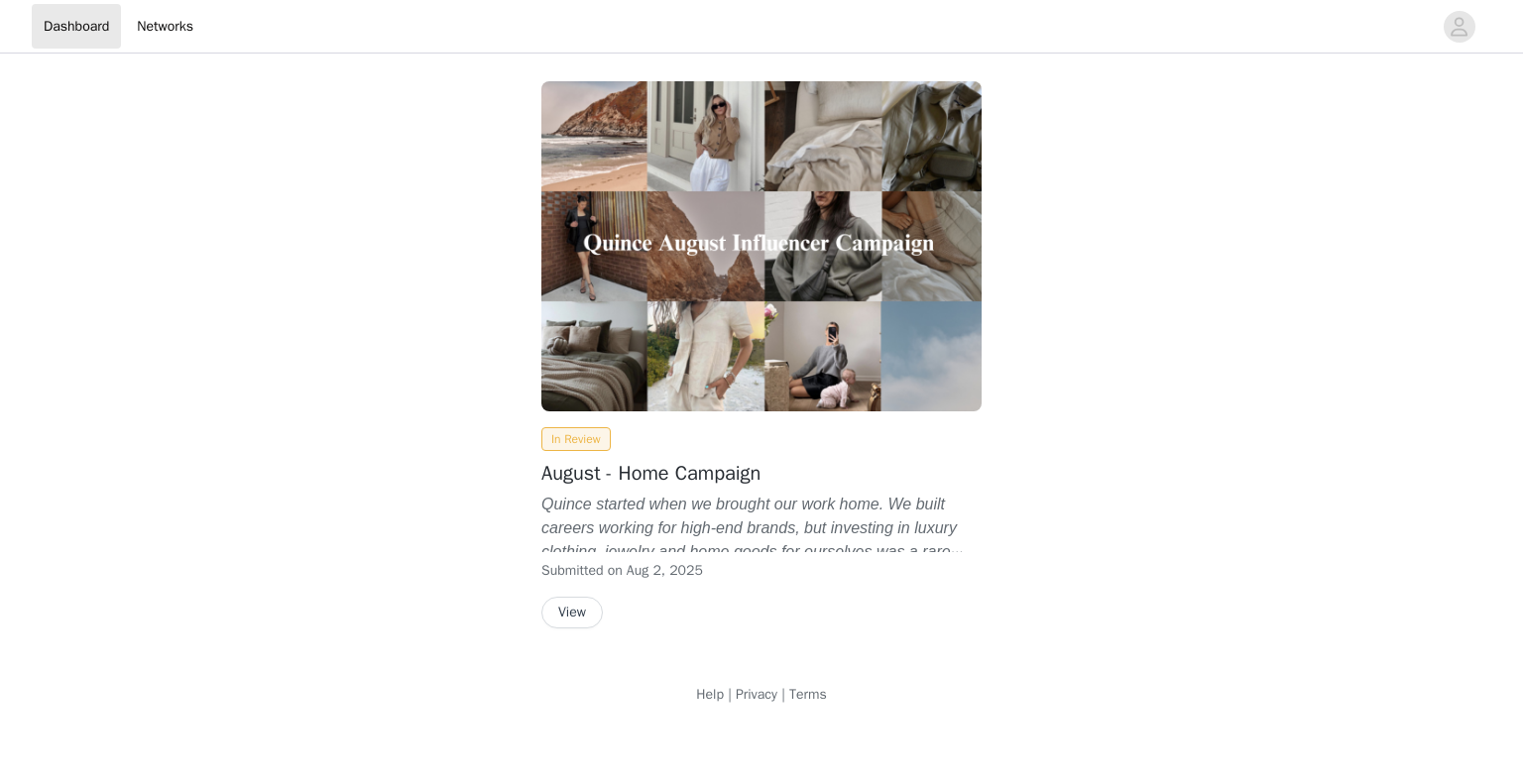 scroll, scrollTop: 0, scrollLeft: 0, axis: both 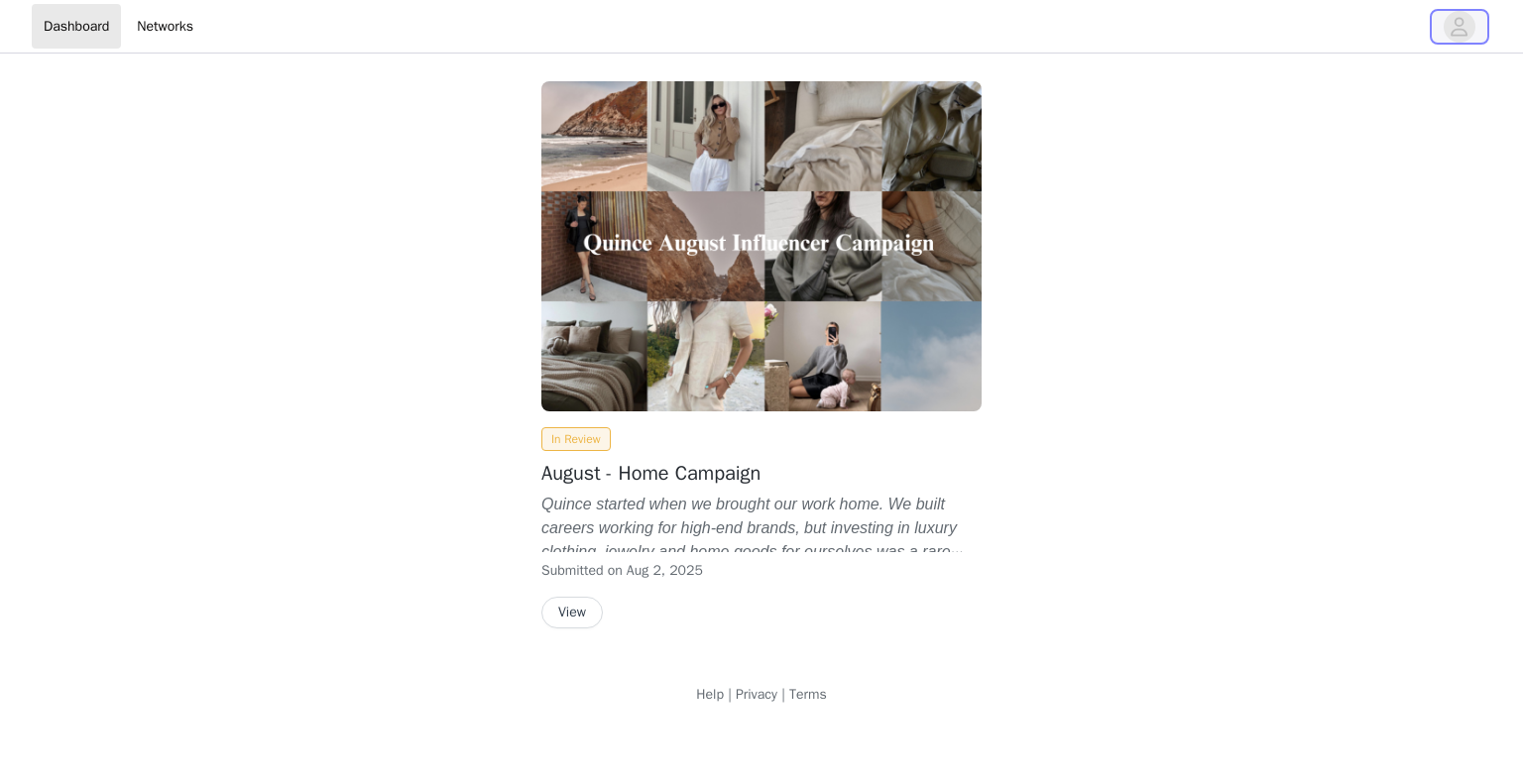 click 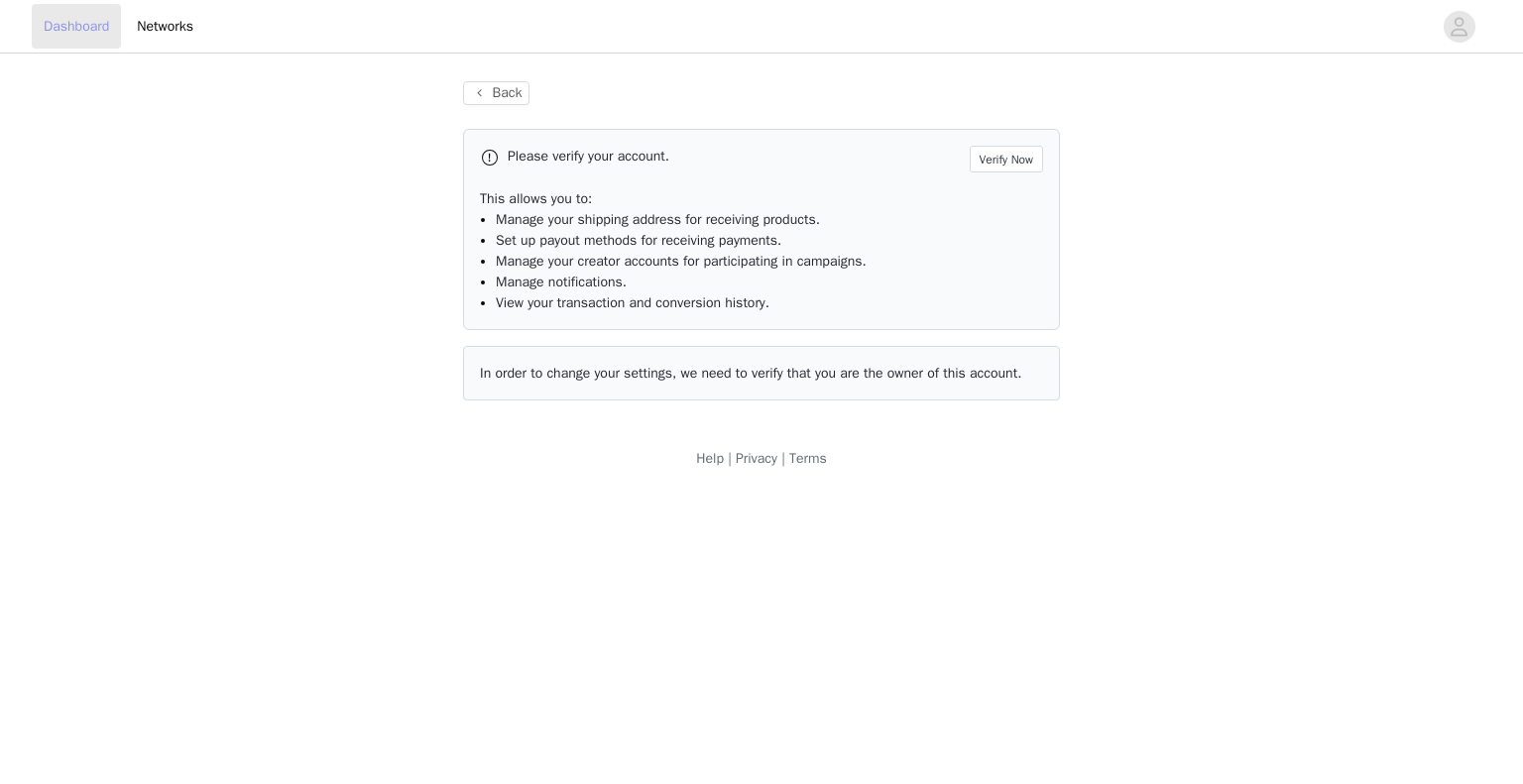 click on "Dashboard" at bounding box center [76, 26] 